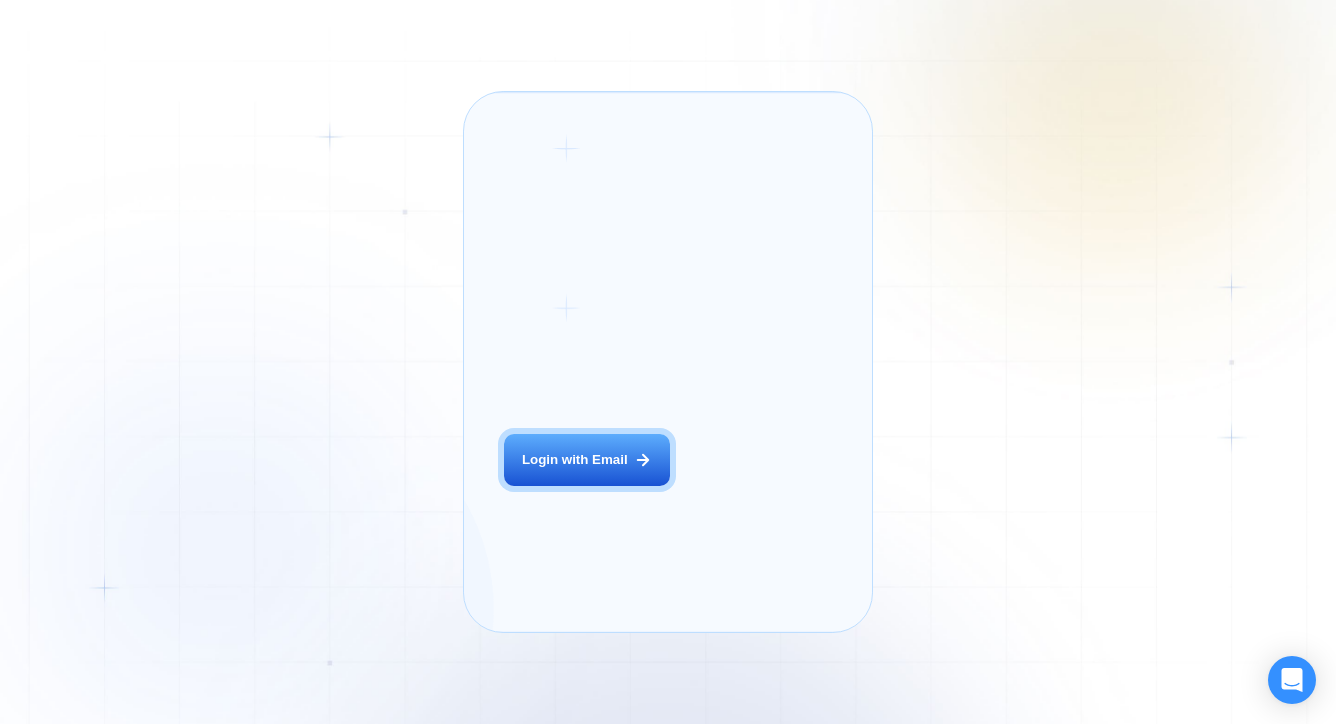 scroll, scrollTop: 0, scrollLeft: 0, axis: both 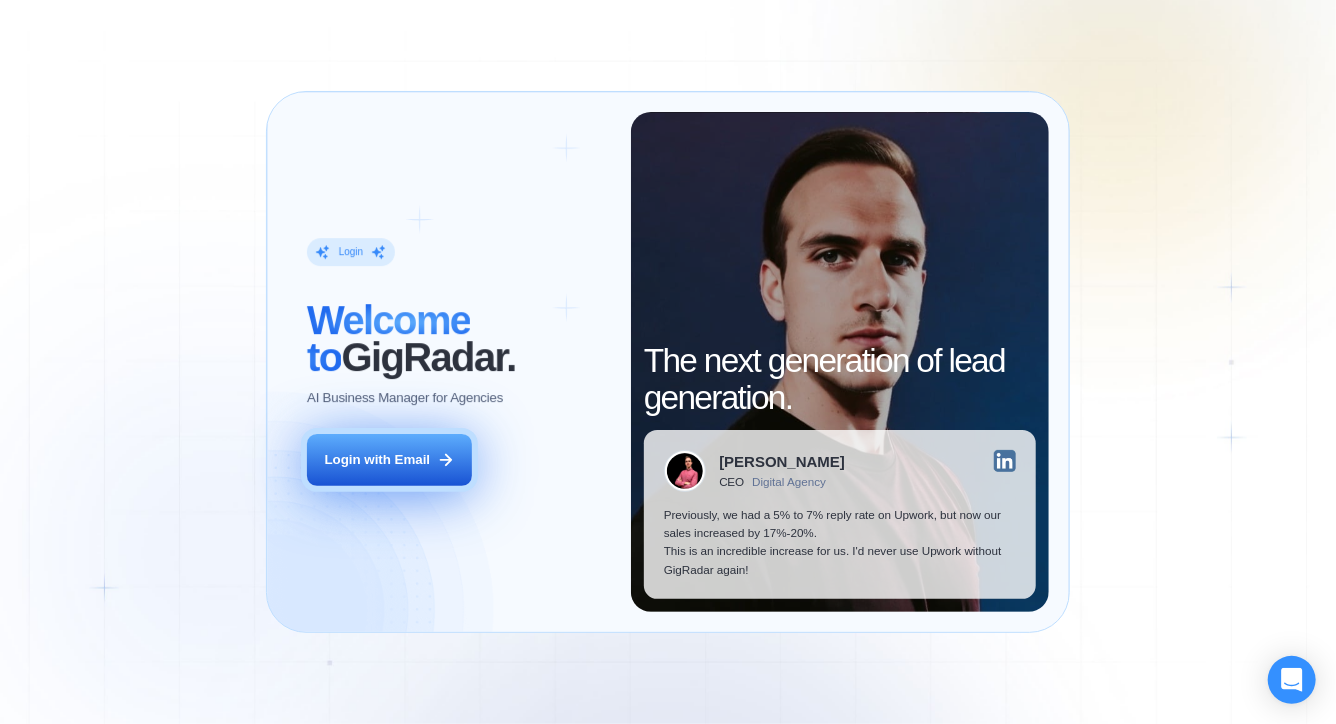 click on "Login with Email" at bounding box center (389, 460) 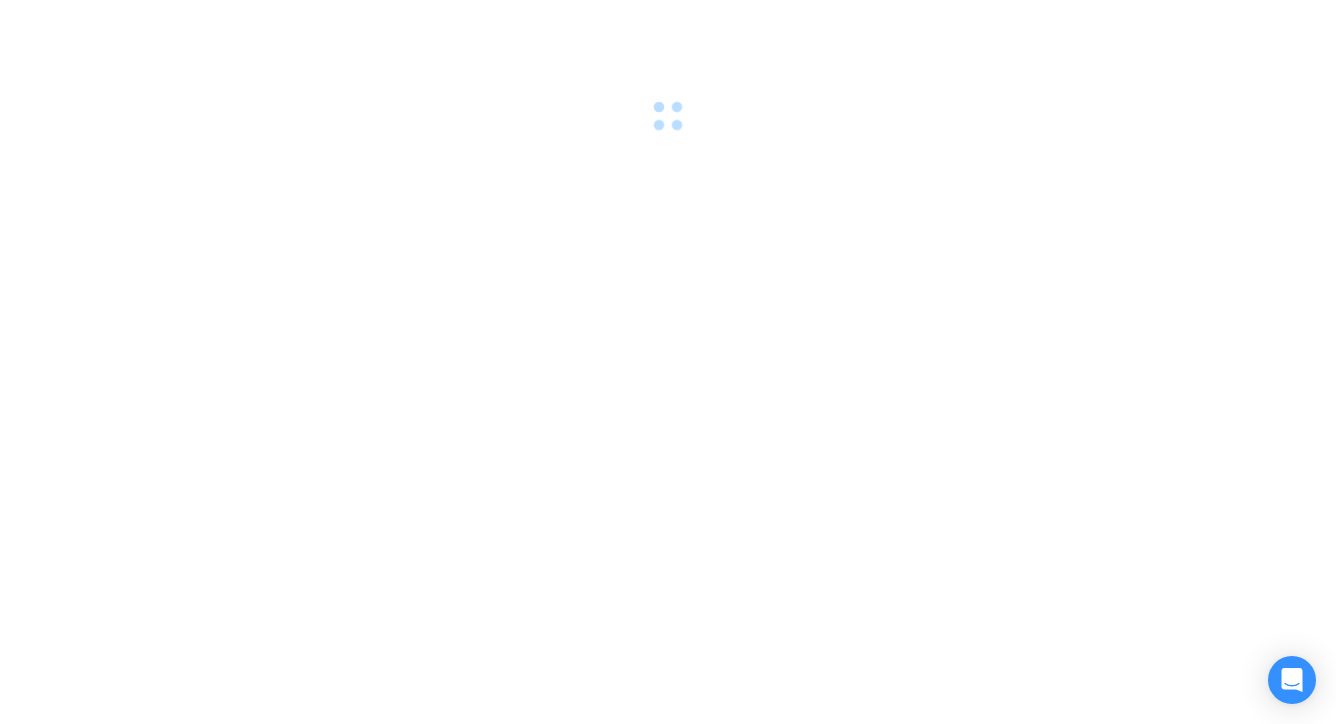 scroll, scrollTop: 0, scrollLeft: 0, axis: both 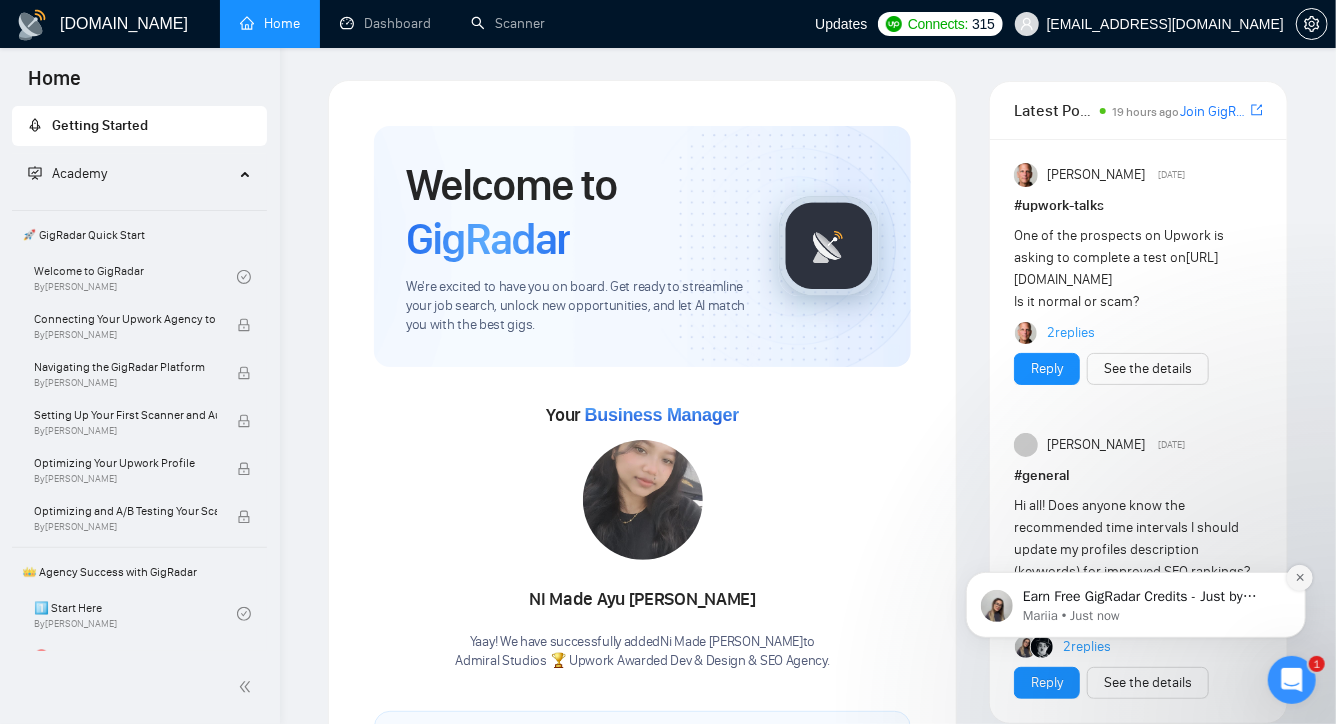 click 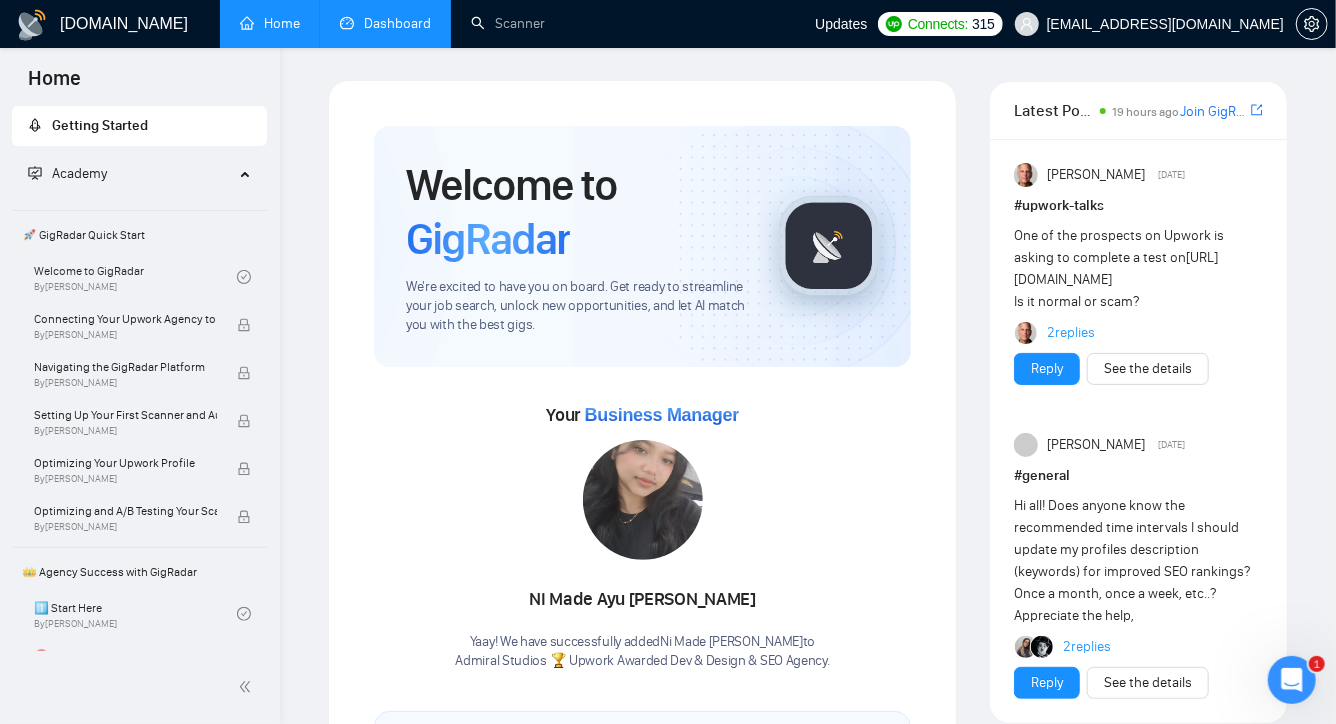 click on "Dashboard" at bounding box center [385, 23] 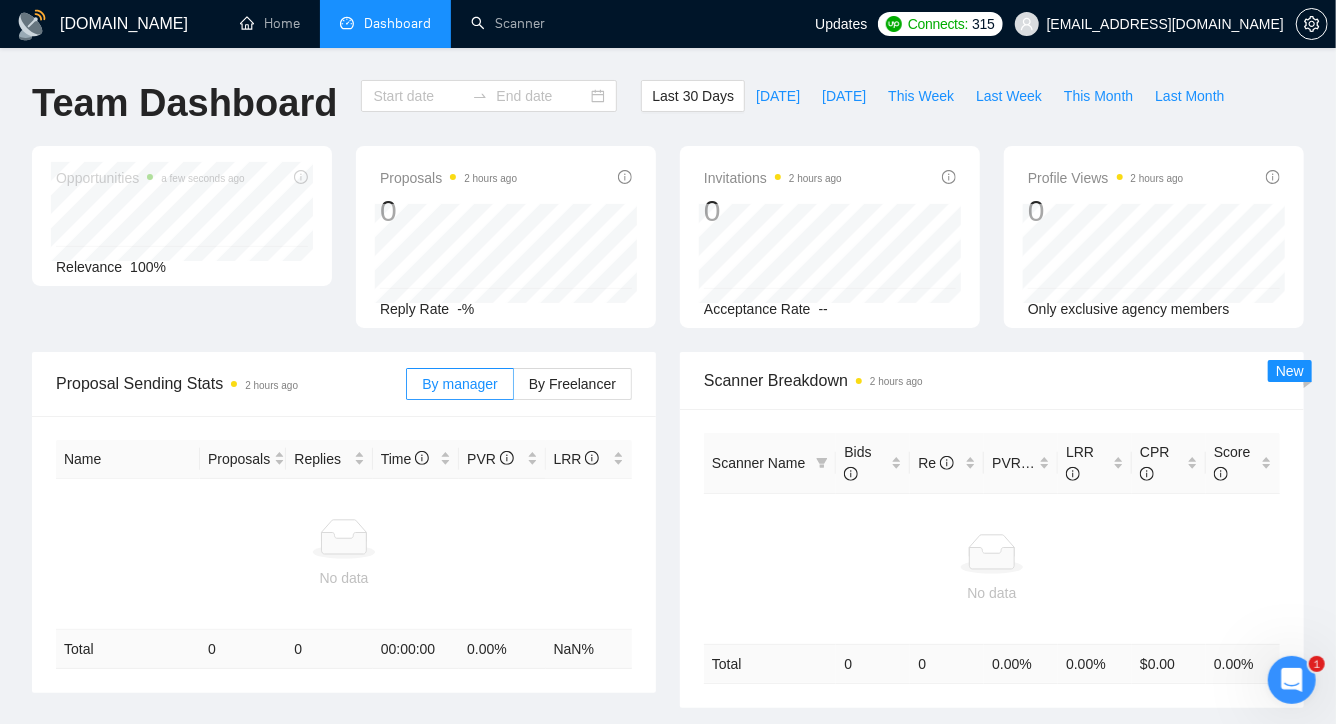 type on "2025-06-29" 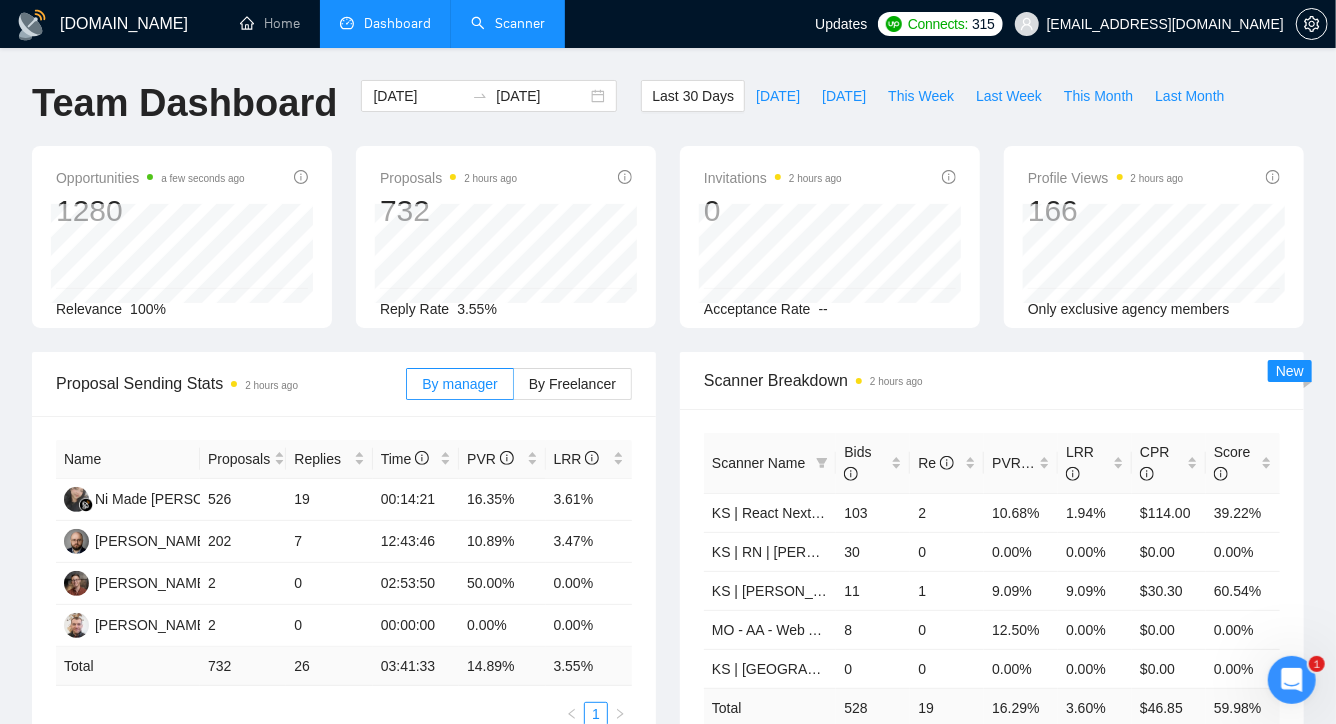 click on "Scanner" at bounding box center [508, 23] 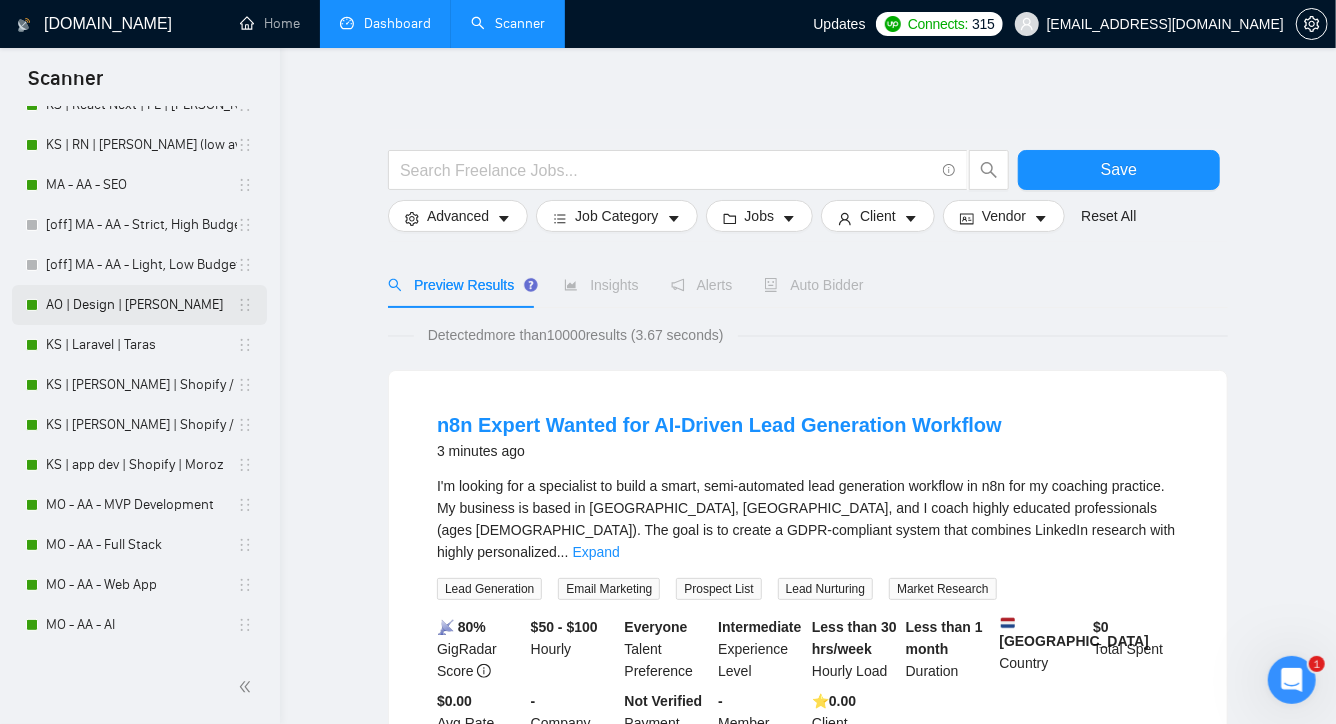 scroll, scrollTop: 200, scrollLeft: 0, axis: vertical 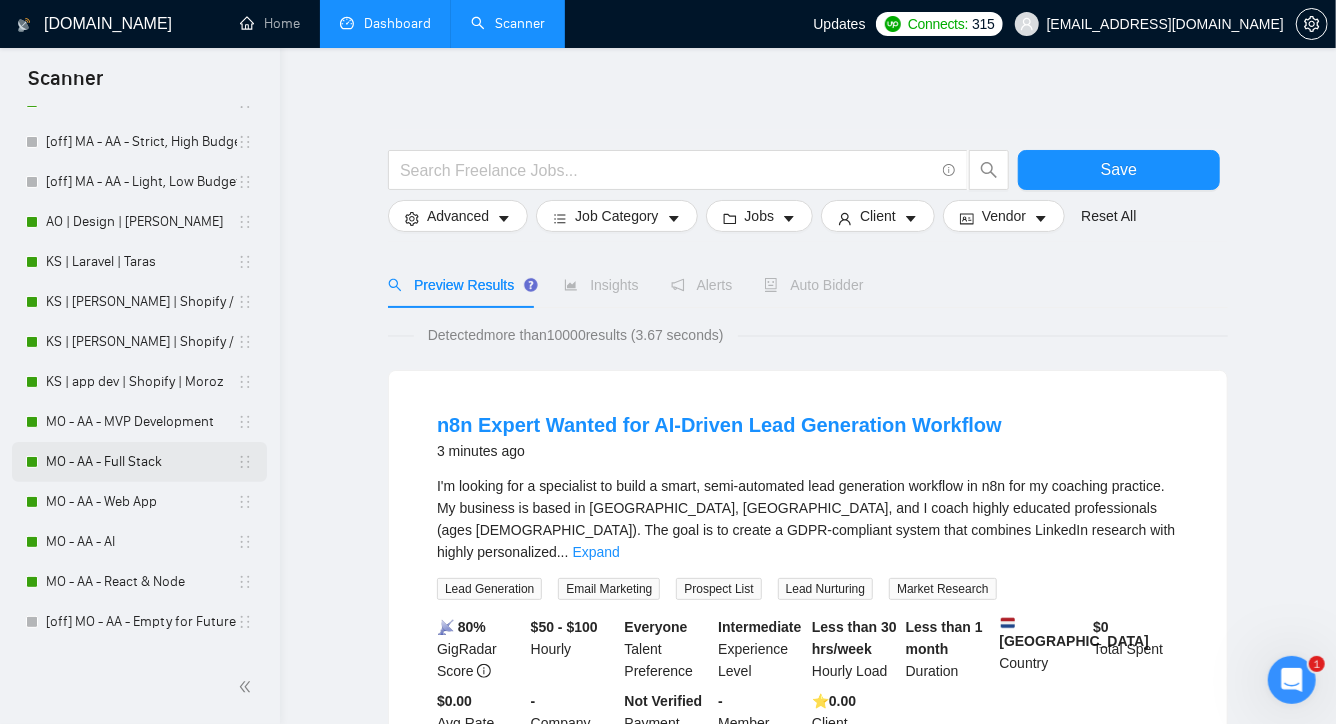 click on "MO - AA - Full Stack" at bounding box center (141, 462) 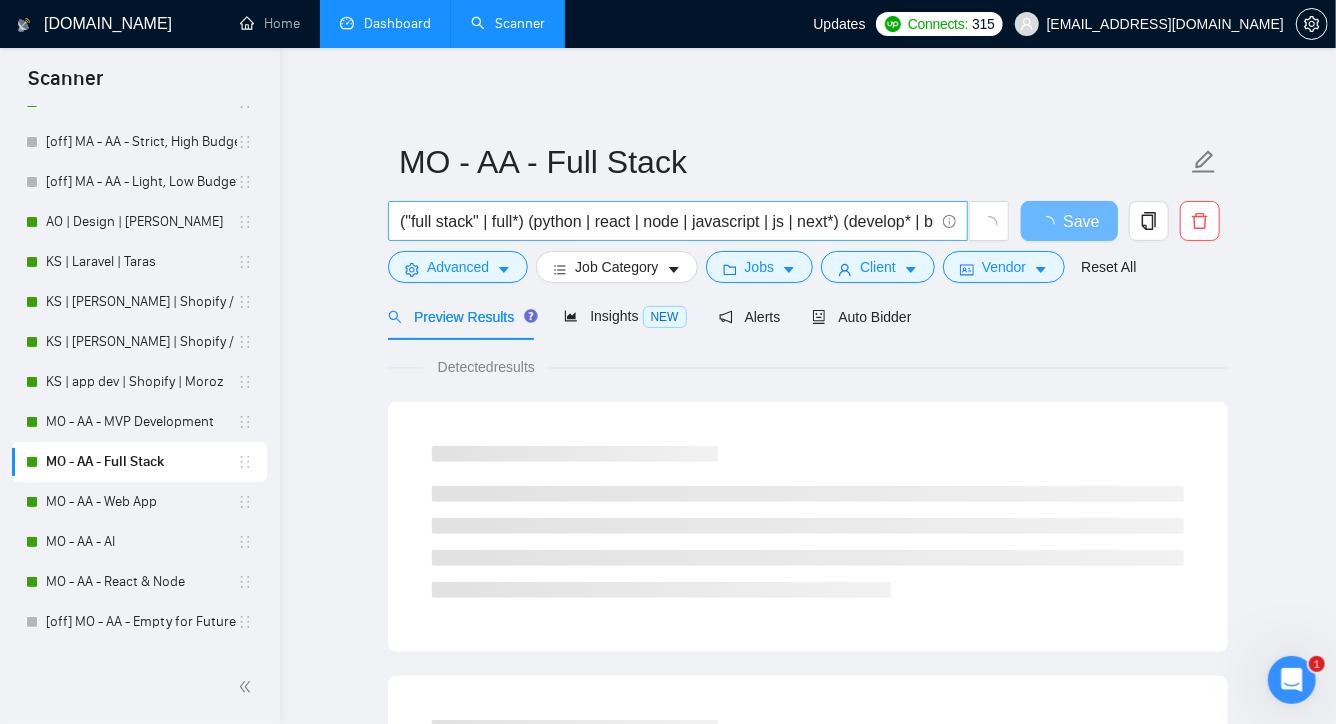 click on "("full stack" | full*) (python | react | node | javascript | js | next*) (develop* | build*) (product* | app* | web*)" at bounding box center [667, 221] 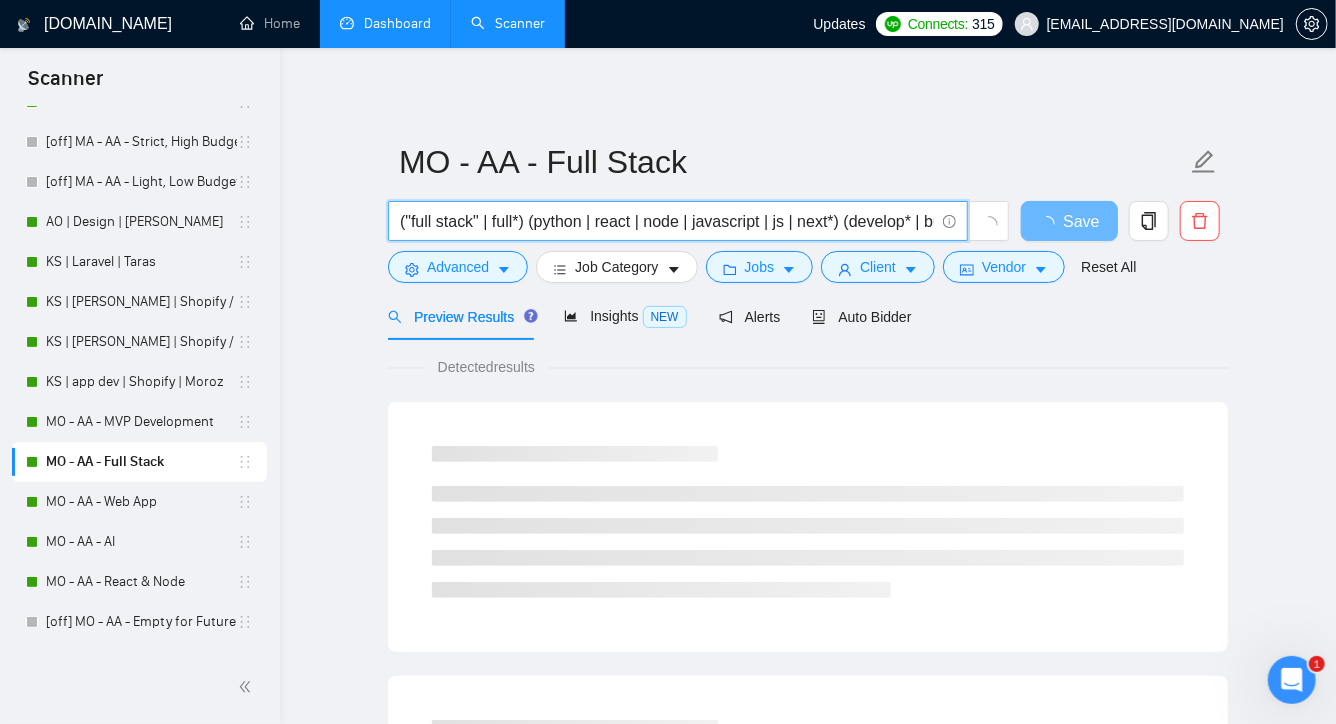 click on "("full stack" | full*) (python | react | node | javascript | js | next*) (develop* | build*) (product* | app* | web*)" at bounding box center (667, 221) 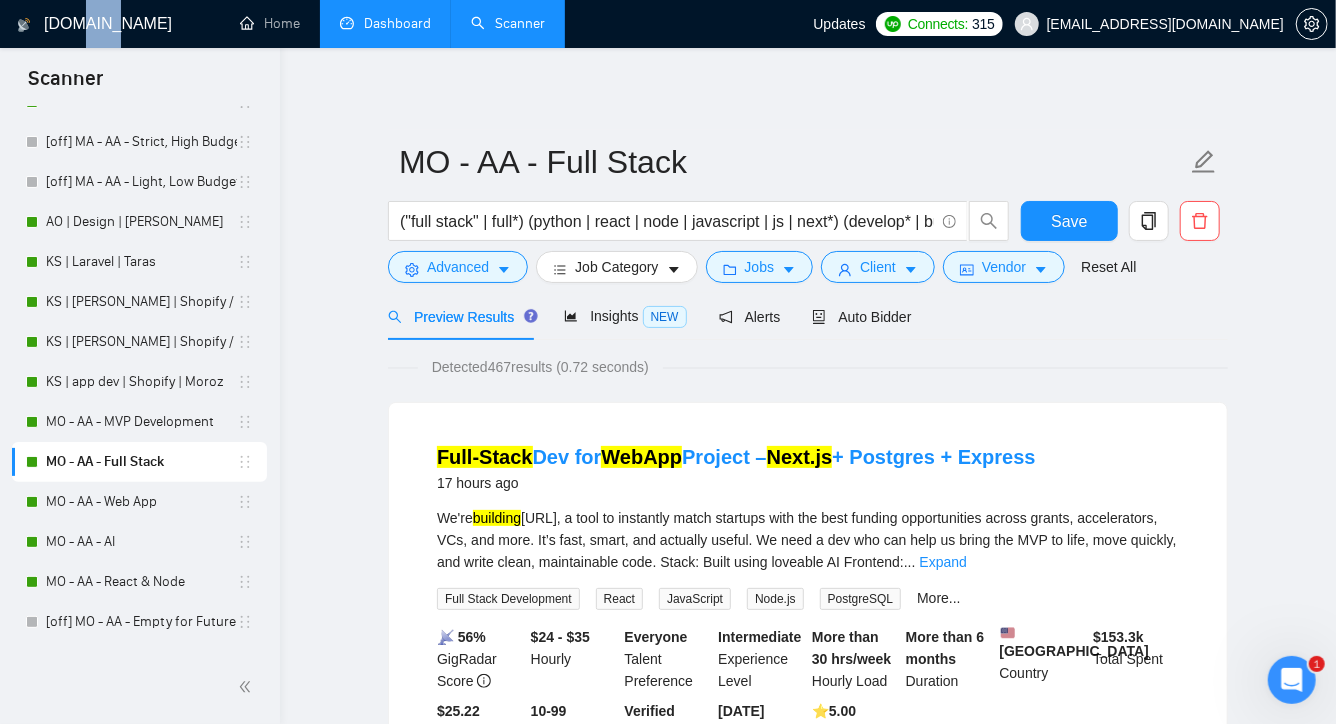 drag, startPoint x: 80, startPoint y: 27, endPoint x: 108, endPoint y: 21, distance: 28.635643 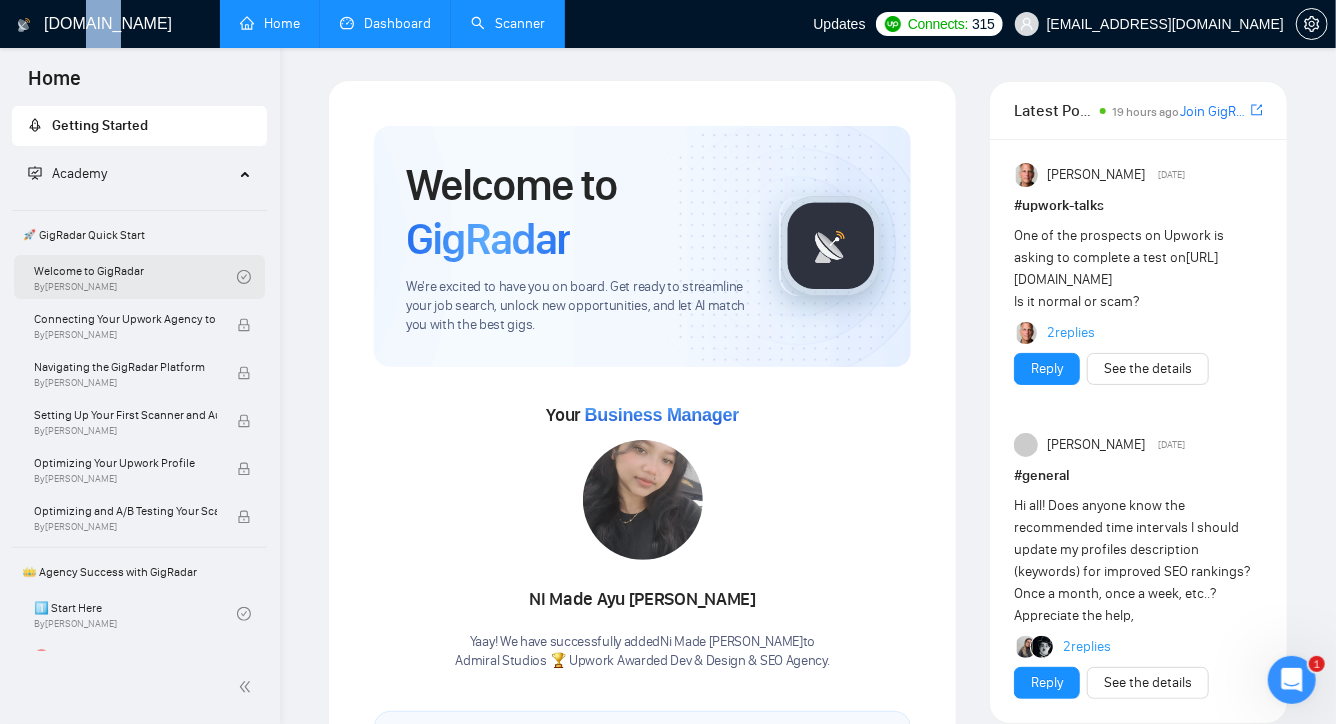 click on "Welcome to GigRadar By  Vlad Timinsky" at bounding box center (135, 277) 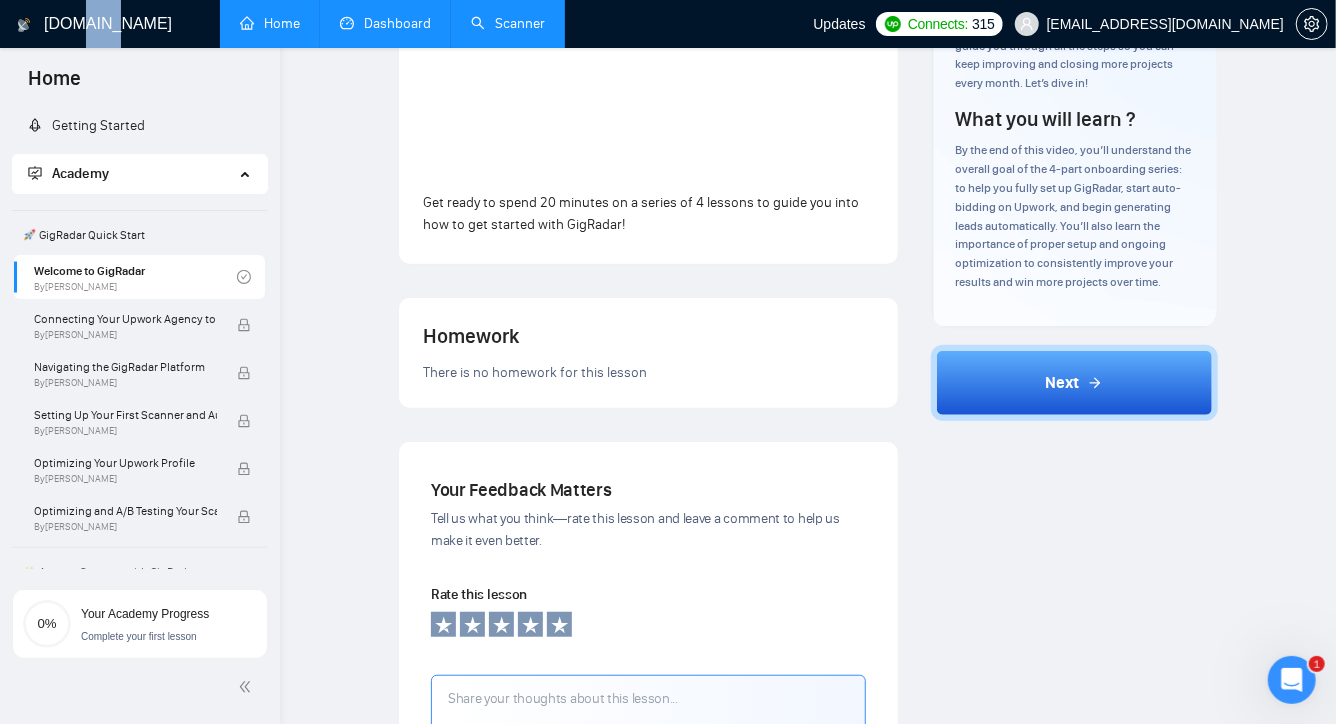 scroll, scrollTop: 0, scrollLeft: 0, axis: both 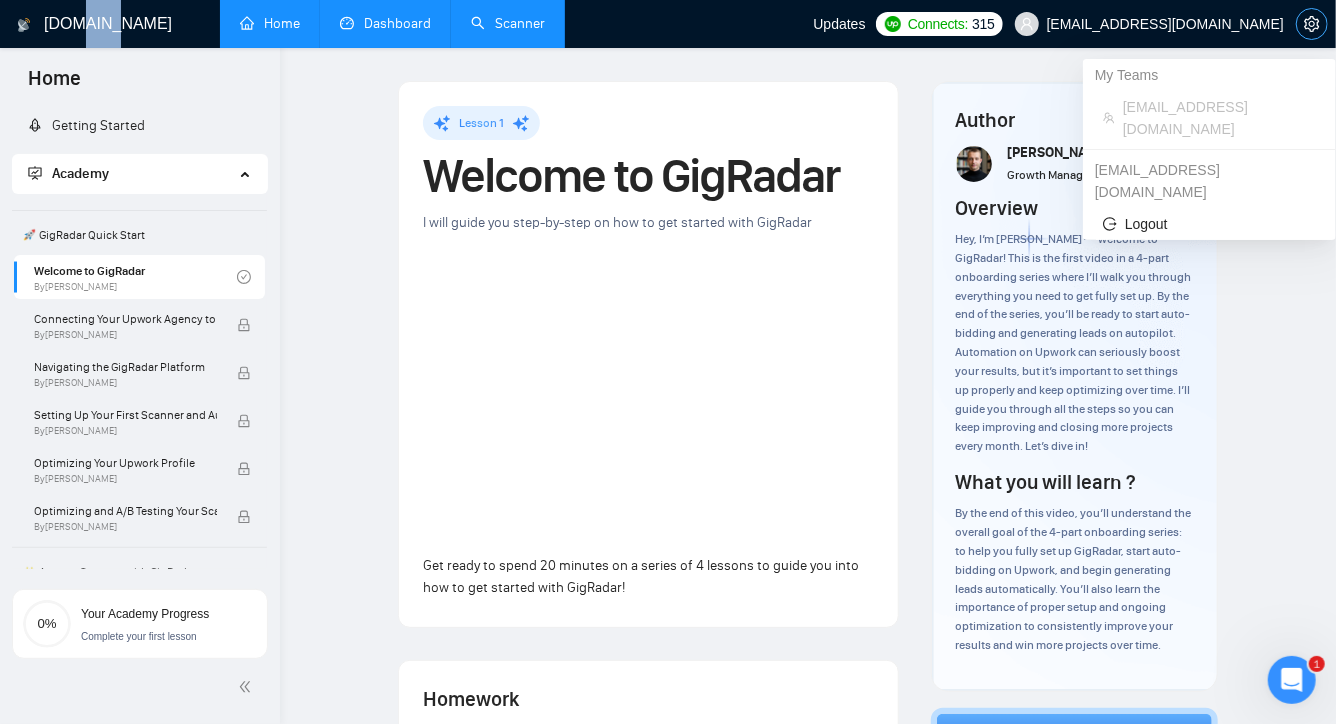 click at bounding box center [1312, 24] 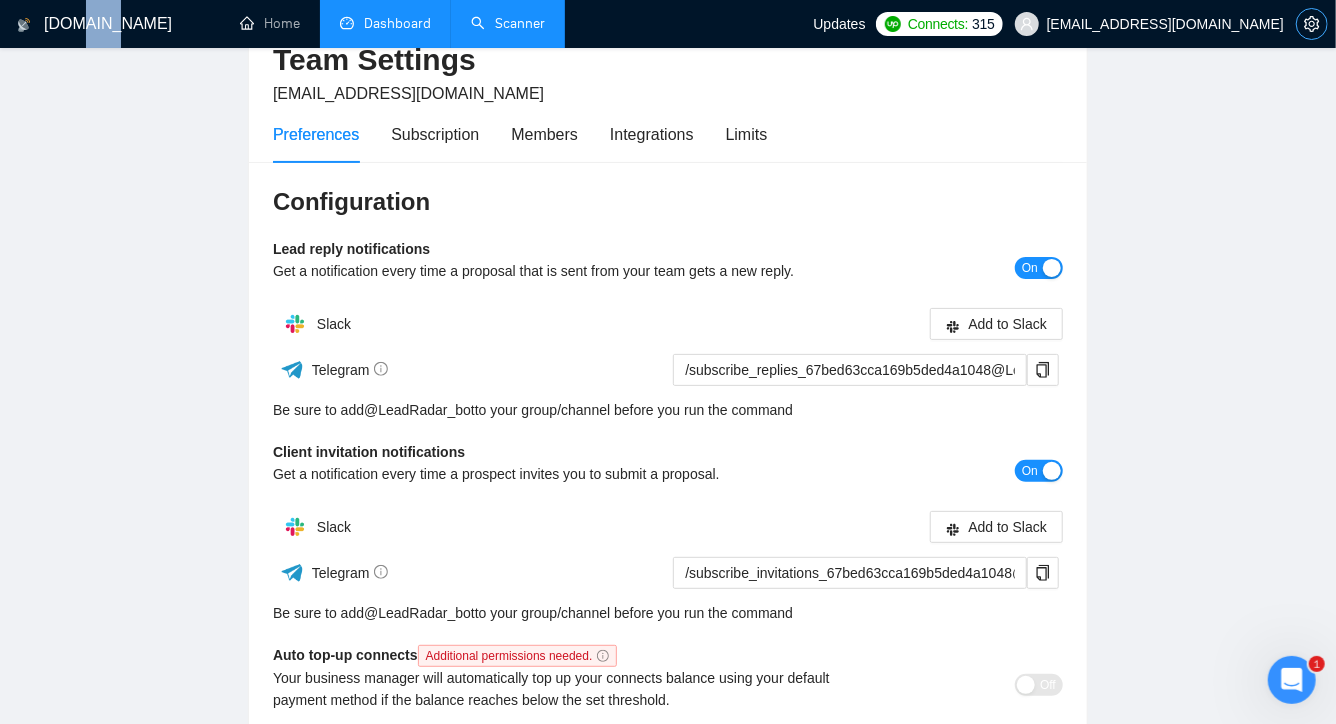 scroll, scrollTop: 0, scrollLeft: 0, axis: both 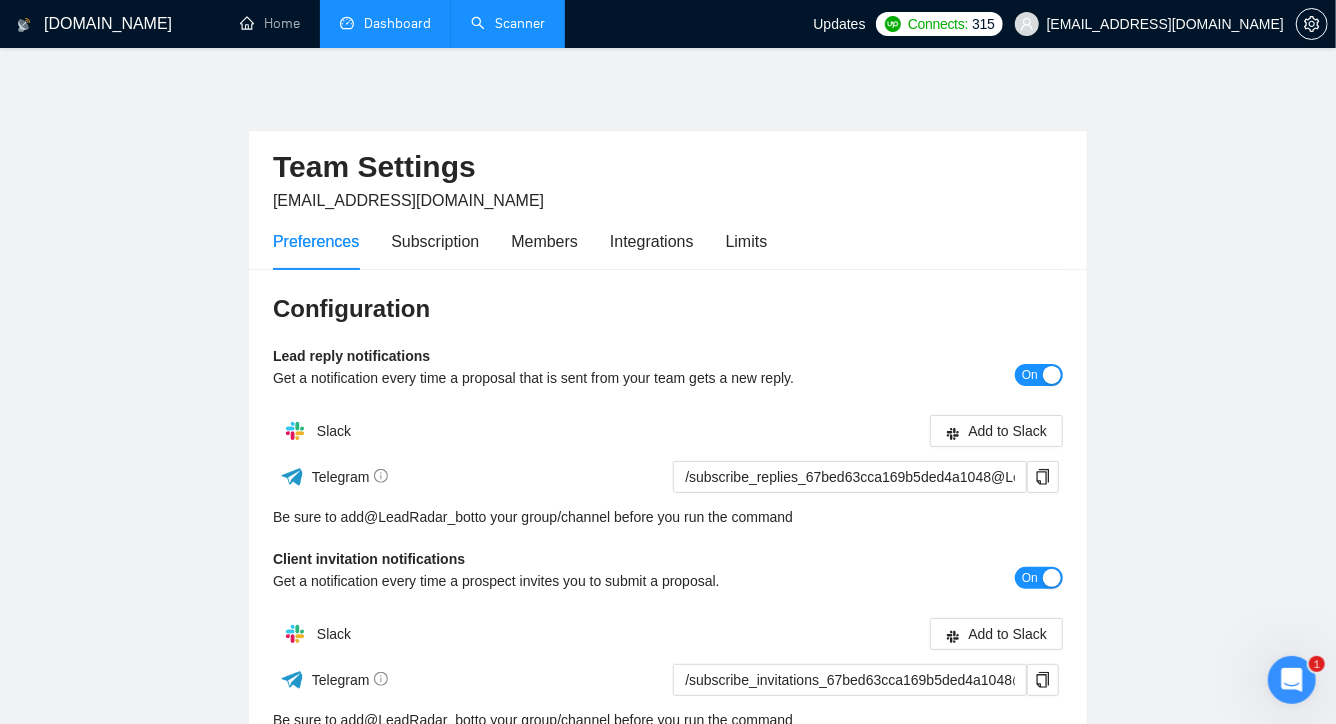 click on "[DOMAIN_NAME]" at bounding box center [108, 24] 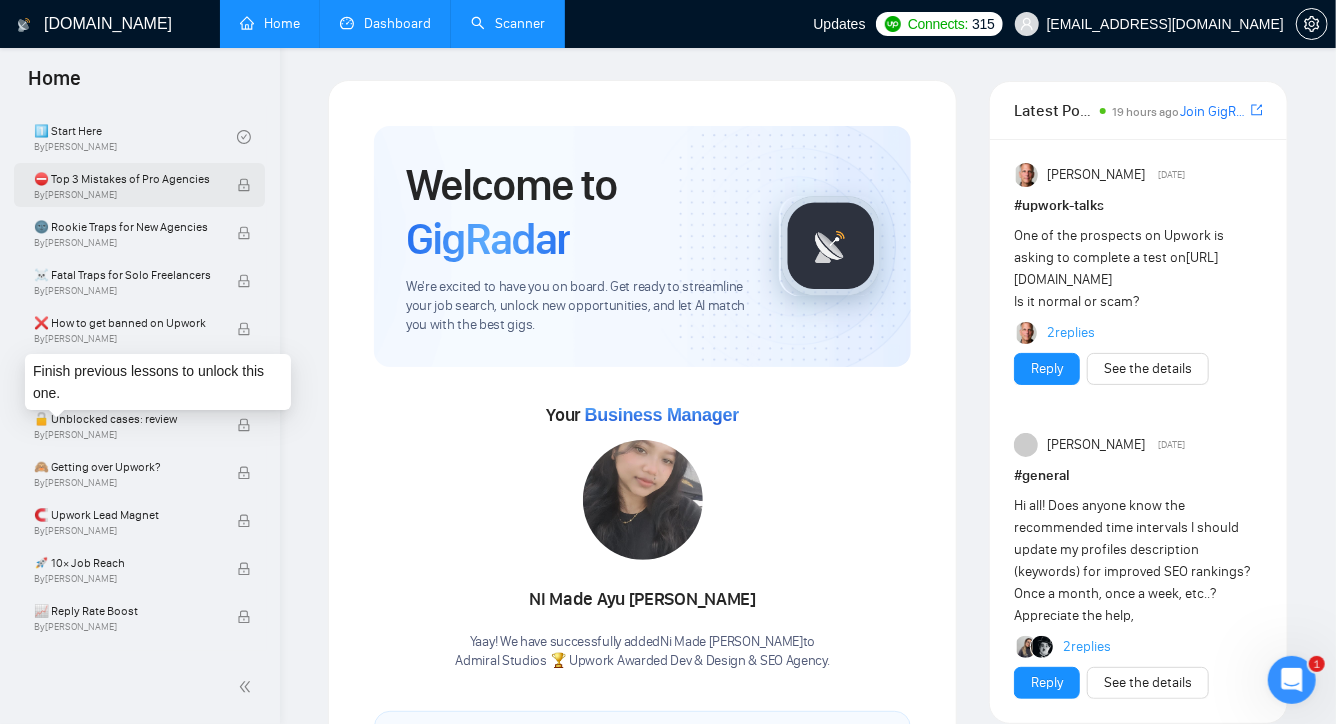 scroll, scrollTop: 477, scrollLeft: 0, axis: vertical 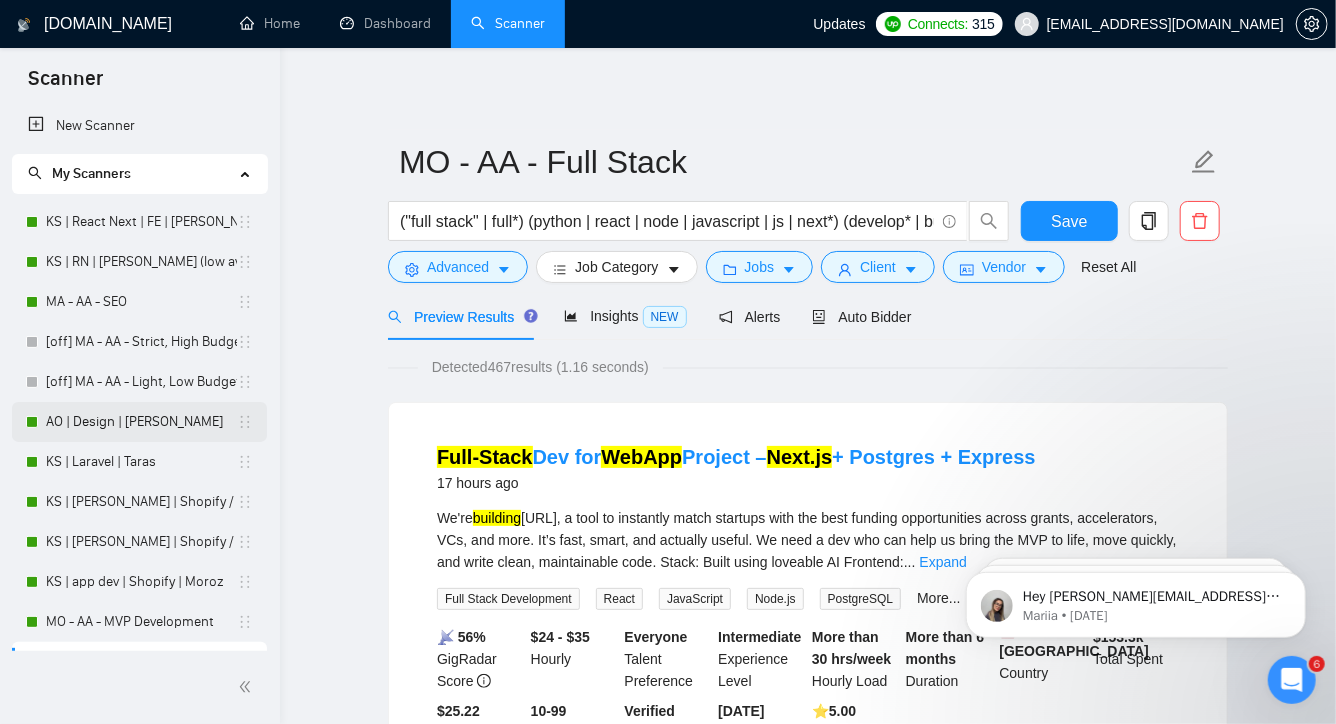 click on "AO | Design | [PERSON_NAME]" at bounding box center (141, 422) 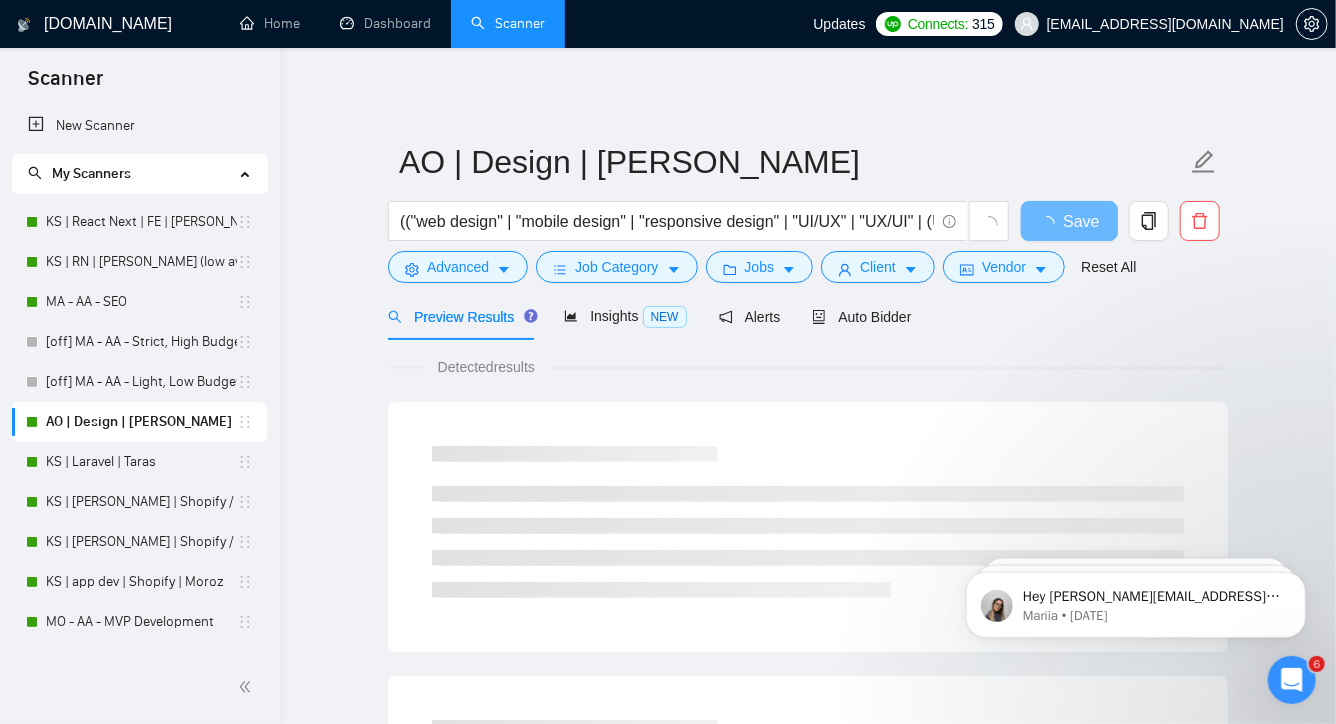 drag, startPoint x: 164, startPoint y: 425, endPoint x: 140, endPoint y: 421, distance: 24.33105 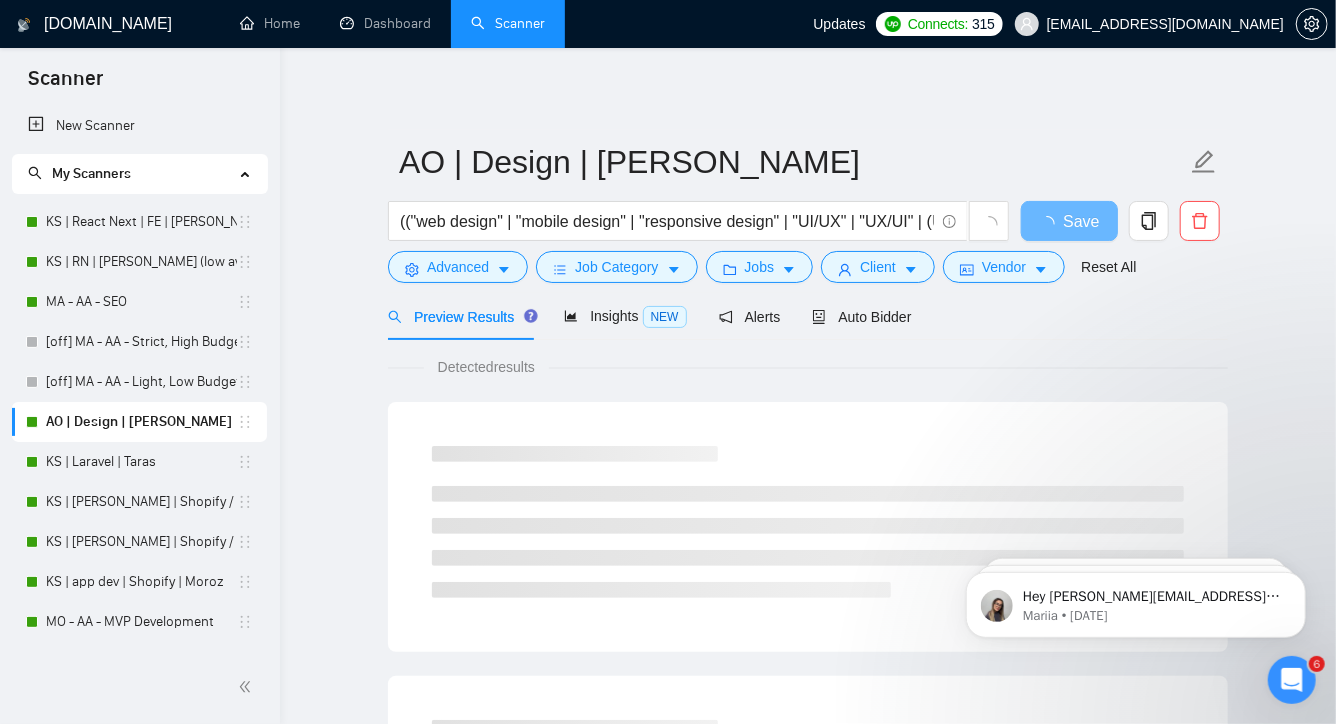 click on "AO | Design | [PERSON_NAME]" at bounding box center (141, 422) 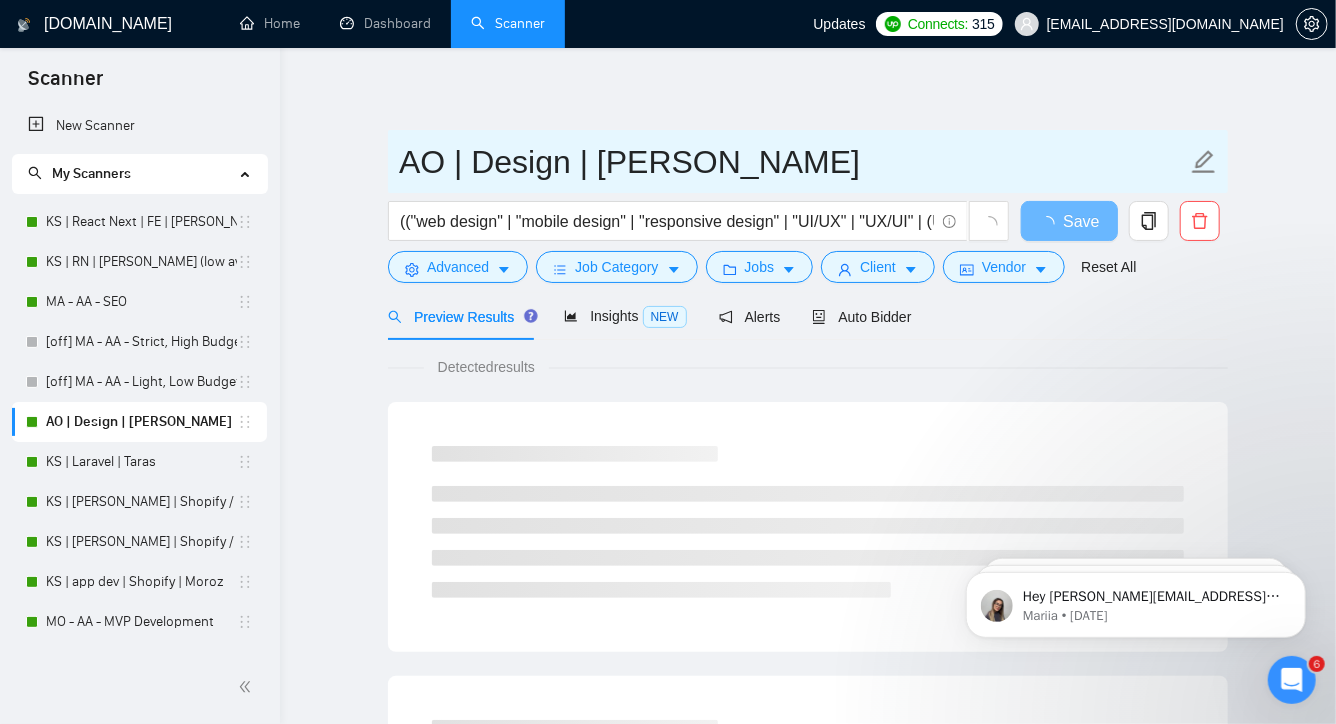 click on "AO | Design | [PERSON_NAME]" at bounding box center (793, 162) 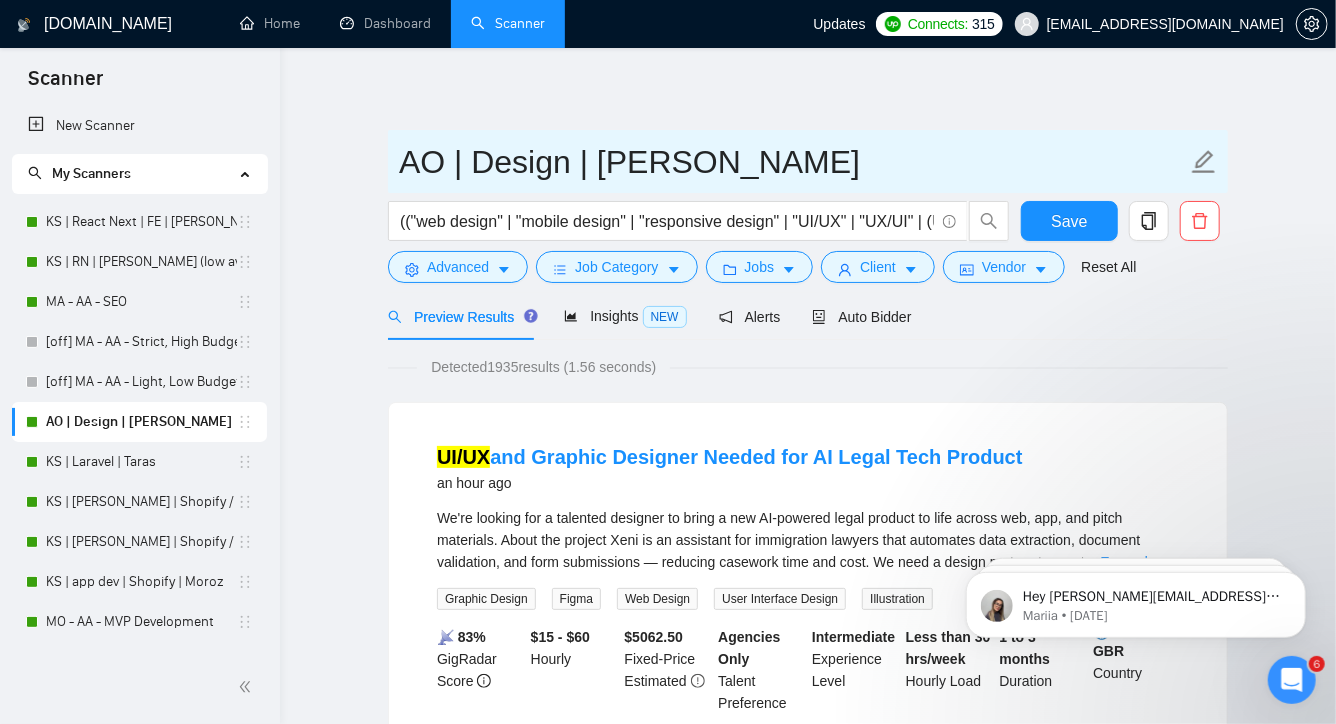 click on "AO | Design | [PERSON_NAME]" at bounding box center (793, 162) 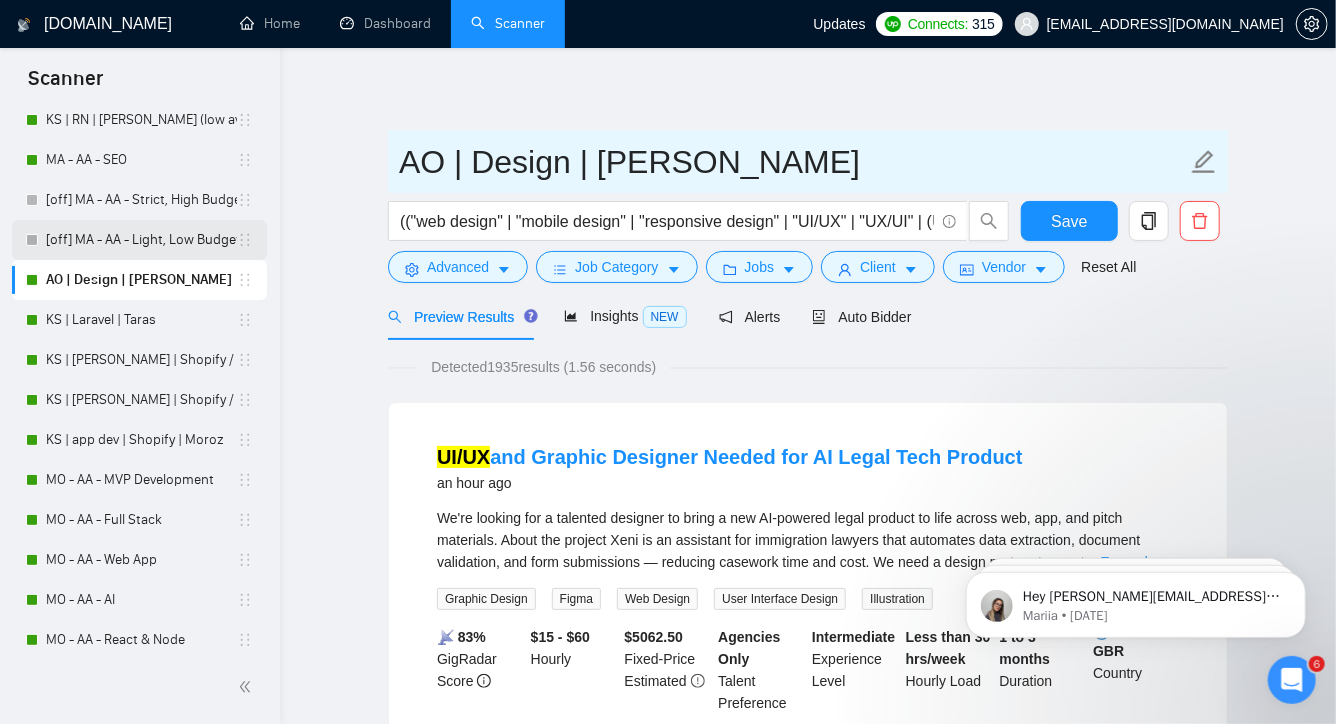 scroll, scrollTop: 140, scrollLeft: 0, axis: vertical 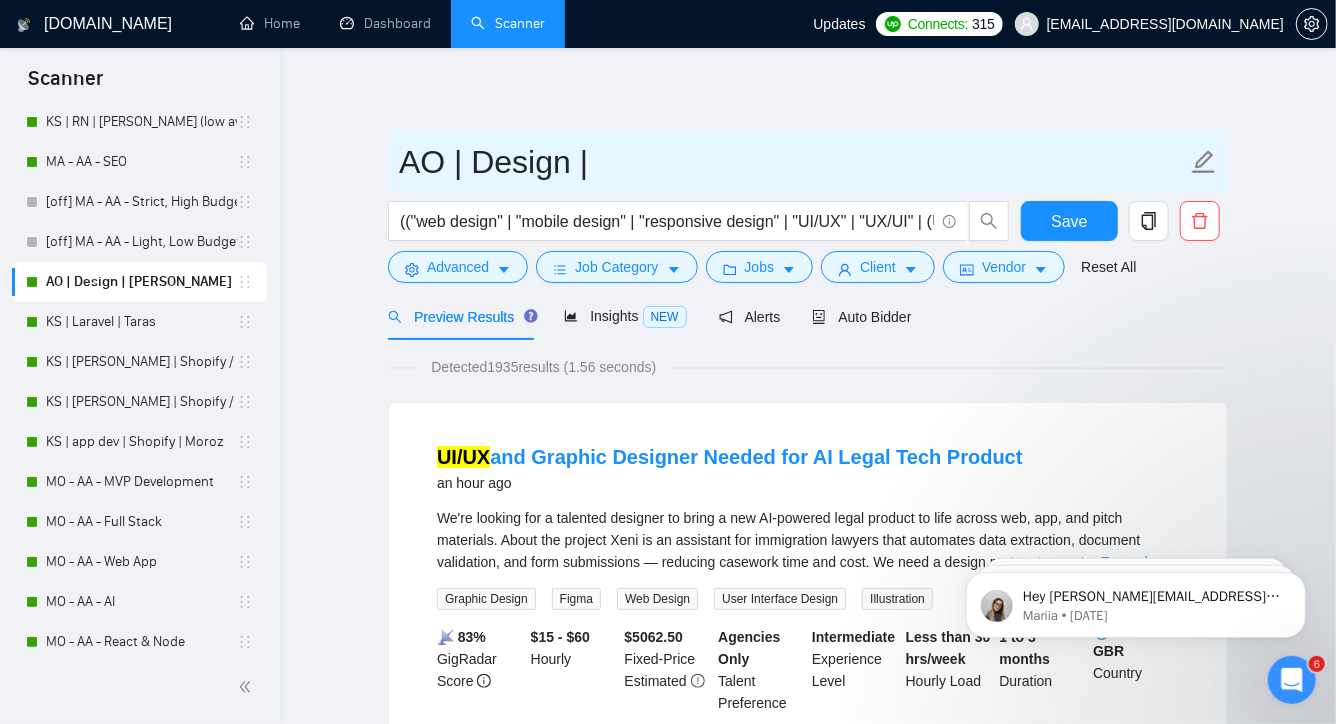 click on "AO | Design |" at bounding box center (793, 162) 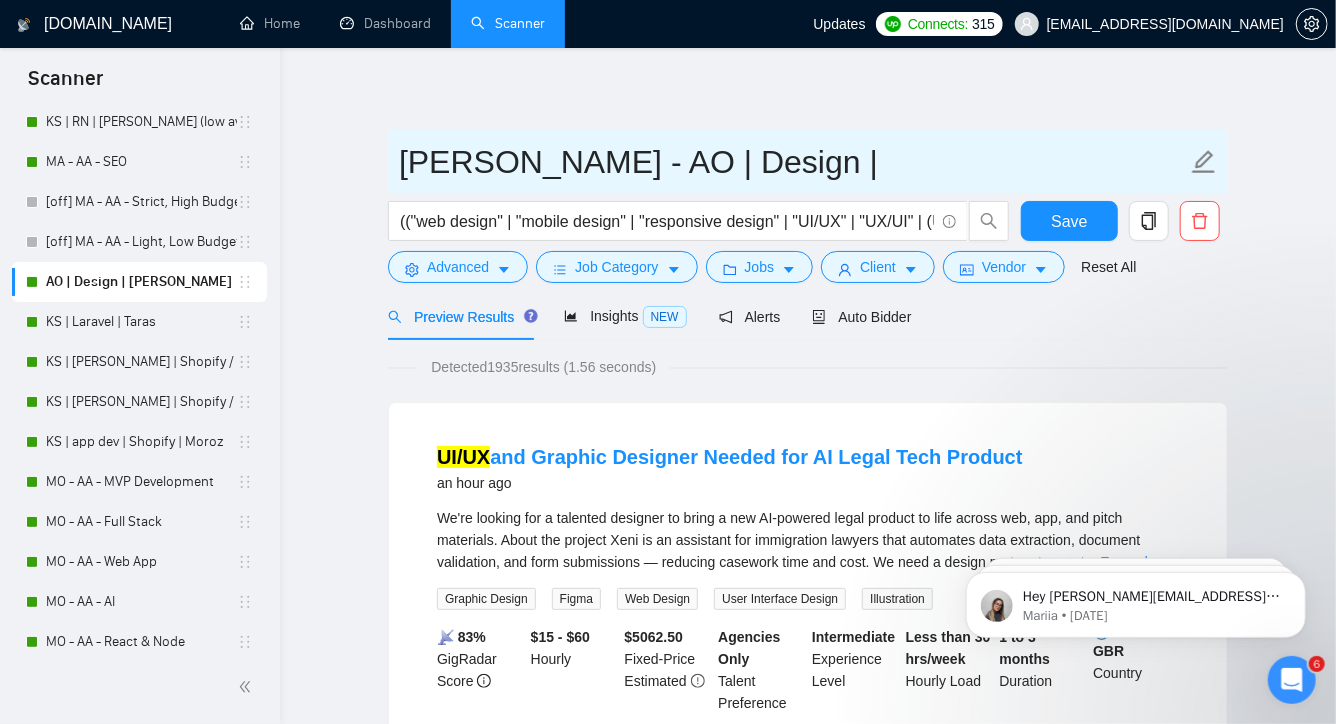 click on "[PERSON_NAME] - AO | Design |" at bounding box center [793, 162] 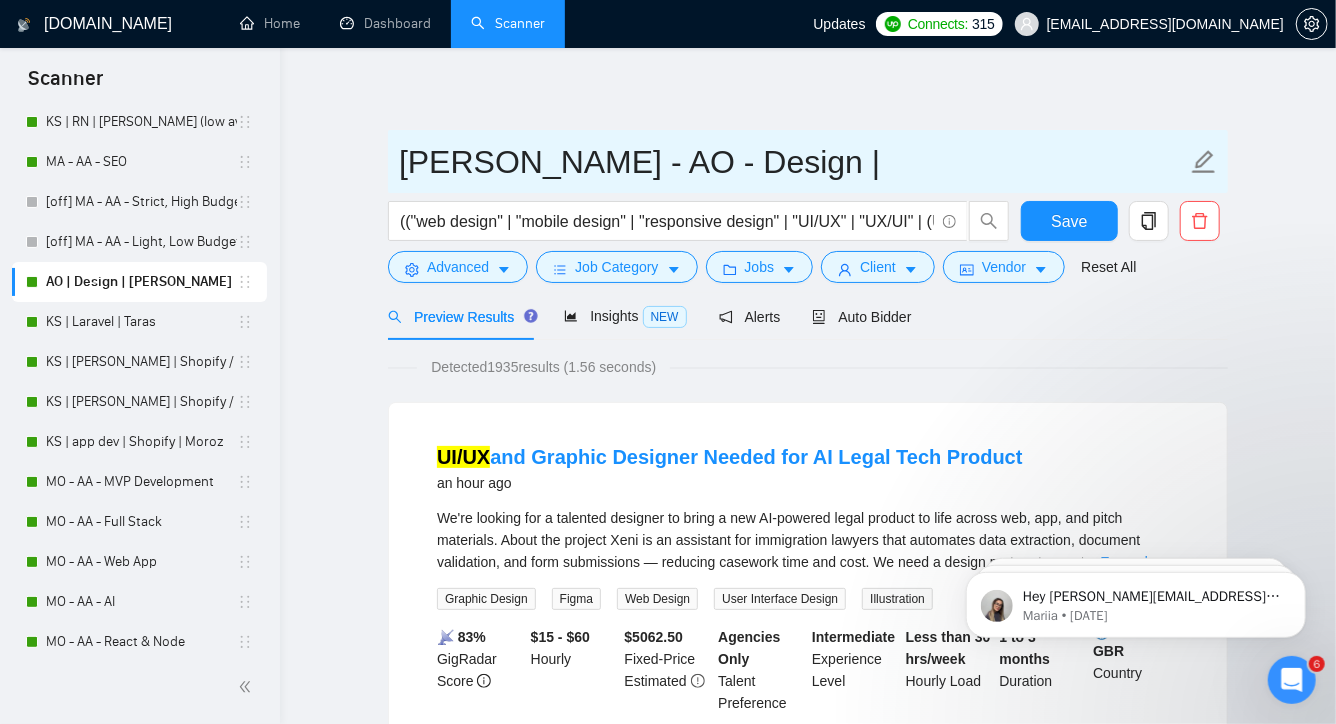 click on "[PERSON_NAME] - AO - Design |" at bounding box center [793, 162] 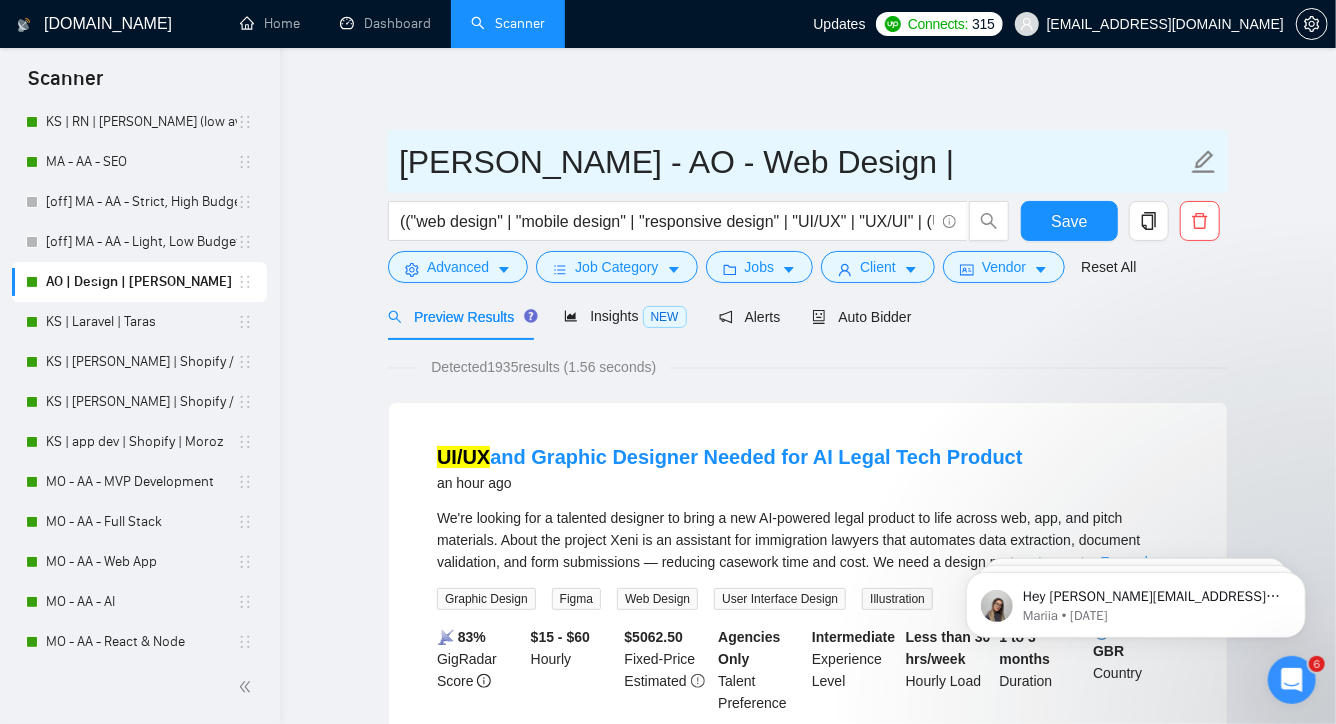 click on "[PERSON_NAME] - AO - Web Design |" at bounding box center (793, 162) 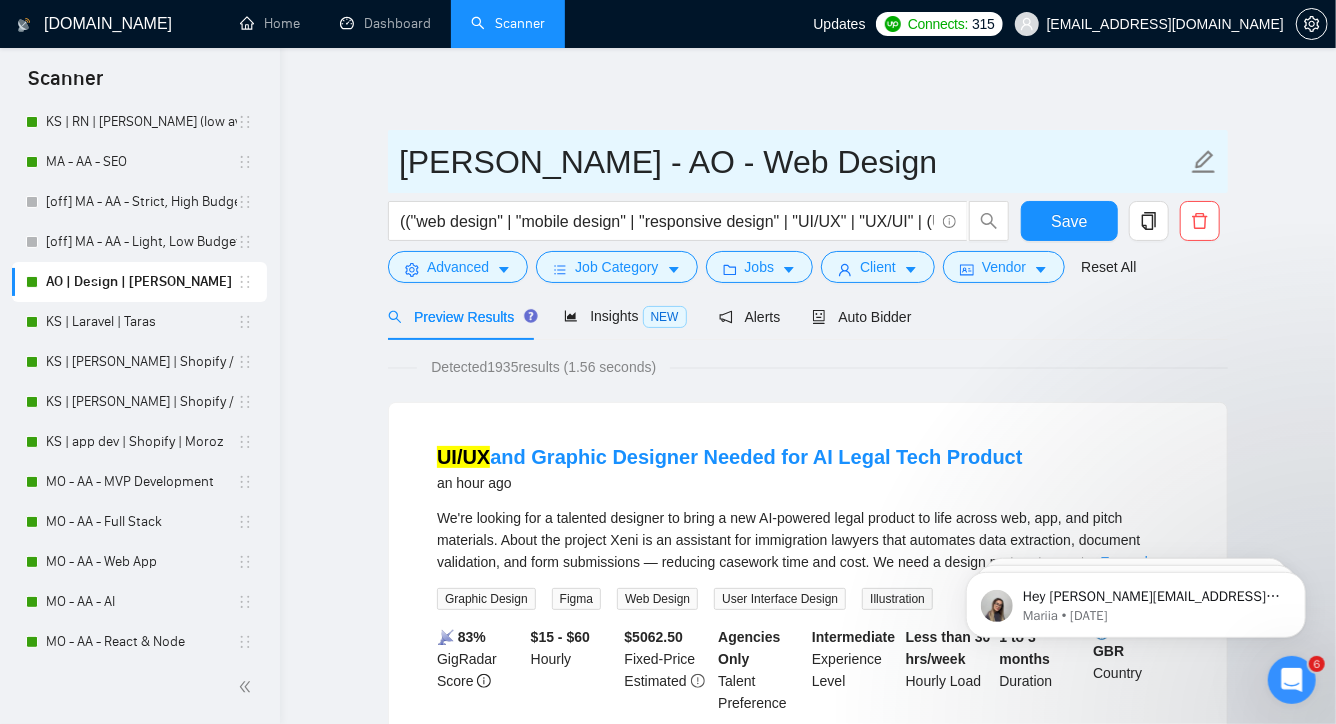 type on "[PERSON_NAME] - AO - Web Design" 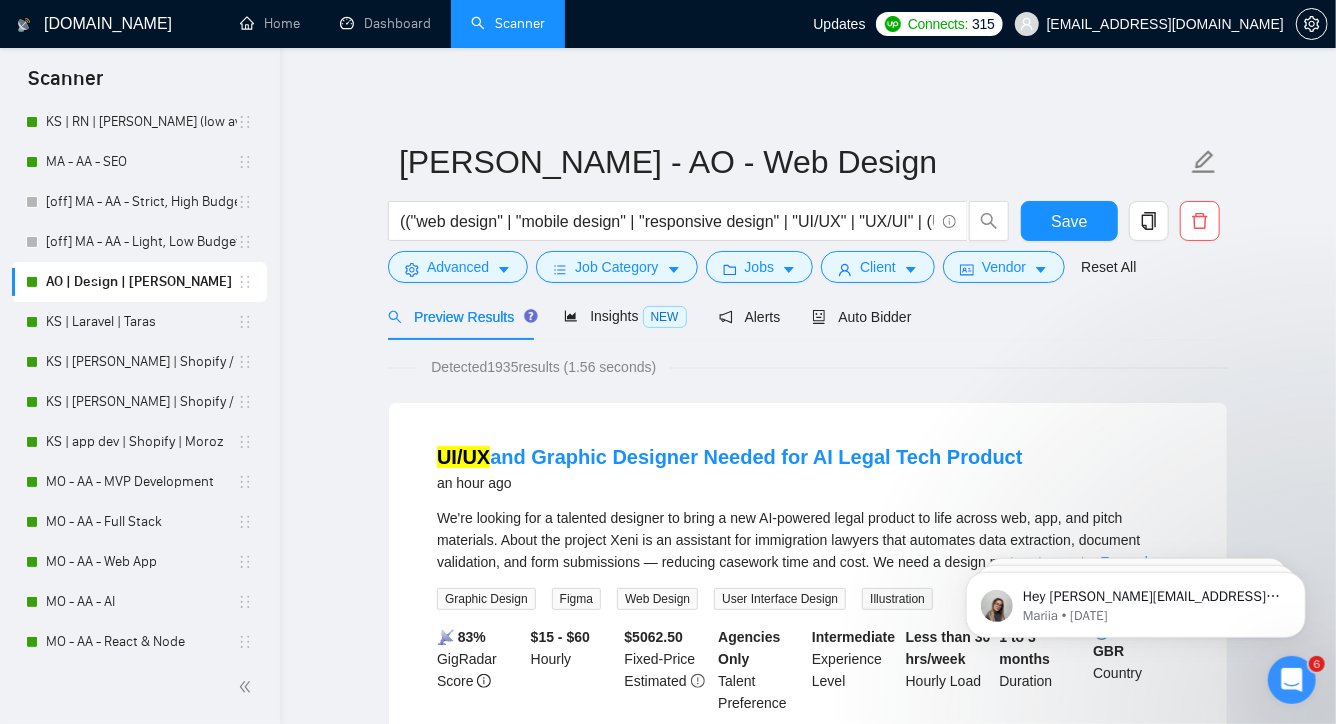 click on "[PERSON_NAME] - AO - Web Design (("web design" | "mobile design" | "responsive design" | "UI/UX" | "UX/UI" | (UI*) | (UX*) | figma | "landing page" | prototype | "graphic design" | "logo design" | "brand identity" | "branding" | "marketing site" | "homepage design") Save Advanced   Job Category   Jobs   Client   Vendor   Reset All Preview Results Insights NEW Alerts Auto Bidder Detected   1935  results   (1.56 seconds) UI/UX  and Graphic Designer Needed for AI Legal Tech Product an hour ago We're looking for a talented designer to bring a new AI-powered legal product to life across web, app, and pitch materials.
About the project
Xeni is an assistant for immigration lawyers that automates data extraction, document validation, and form submissions — reducing casework time and cost. We need a design partner to creat ... Expand Graphic Design Figma Web Design User Interface Design Illustration 📡   83% GigRadar Score   $15 - $60 Hourly $ 5062.50 Fixed-Price Estimated Agencies Only Talent Preference Intermediate" at bounding box center [808, 2398] 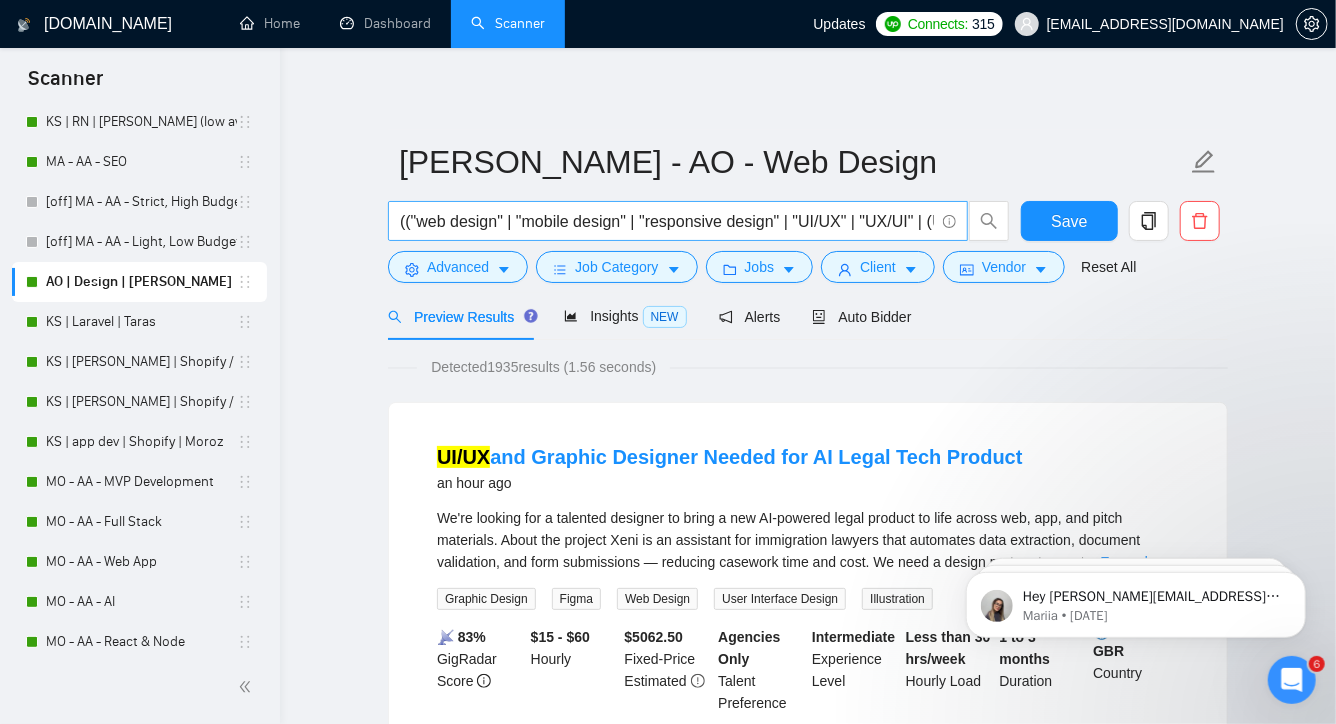 click on "(("web design" | "mobile design" | "responsive design" | "UI/UX" | "UX/UI" | (UI*) | (UX*) | figma | "landing page" | prototype | "graphic design" | "logo design" | "brand identity" | "branding" | "marketing site" | "homepage design")" at bounding box center [667, 221] 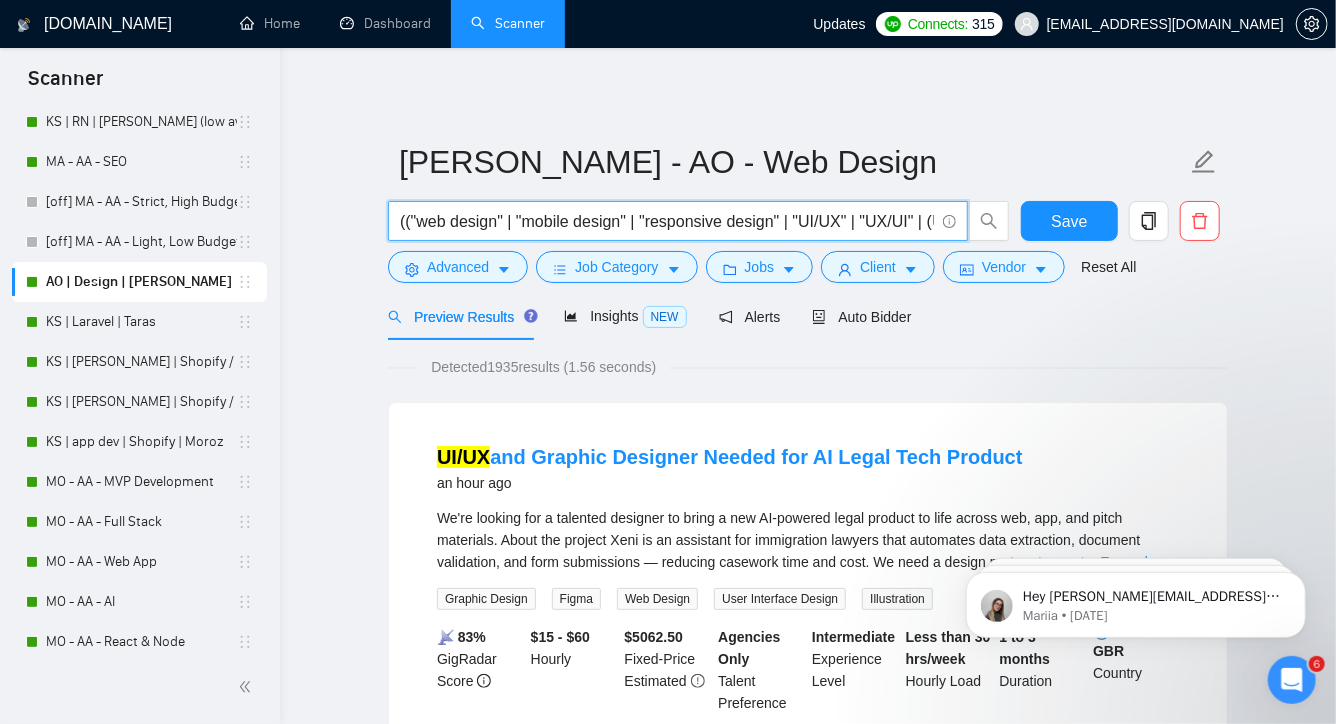 click on "(("web design" | "mobile design" | "responsive design" | "UI/UX" | "UX/UI" | (UI*) | (UX*) | figma | "landing page" | prototype | "graphic design" | "logo design" | "brand identity" | "branding" | "marketing site" | "homepage design")" at bounding box center (667, 221) 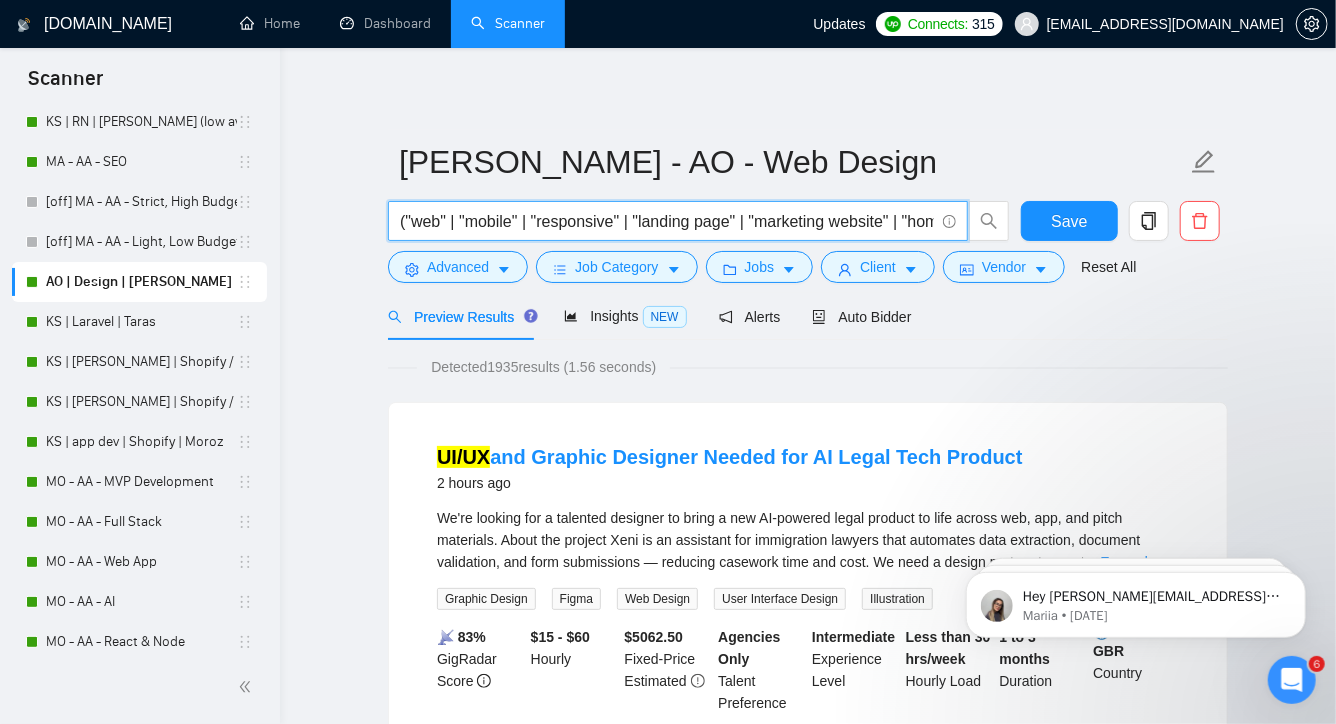 scroll, scrollTop: 0, scrollLeft: 1088, axis: horizontal 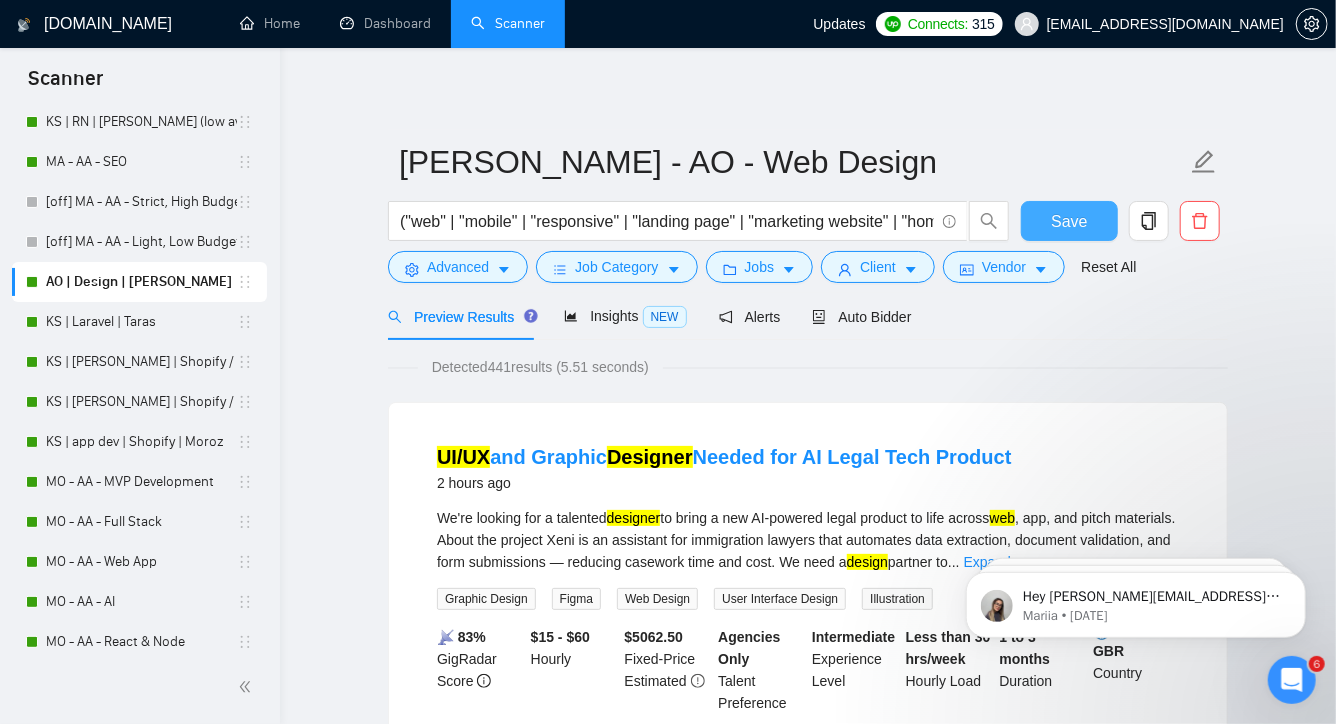 click on "Save" at bounding box center (1069, 221) 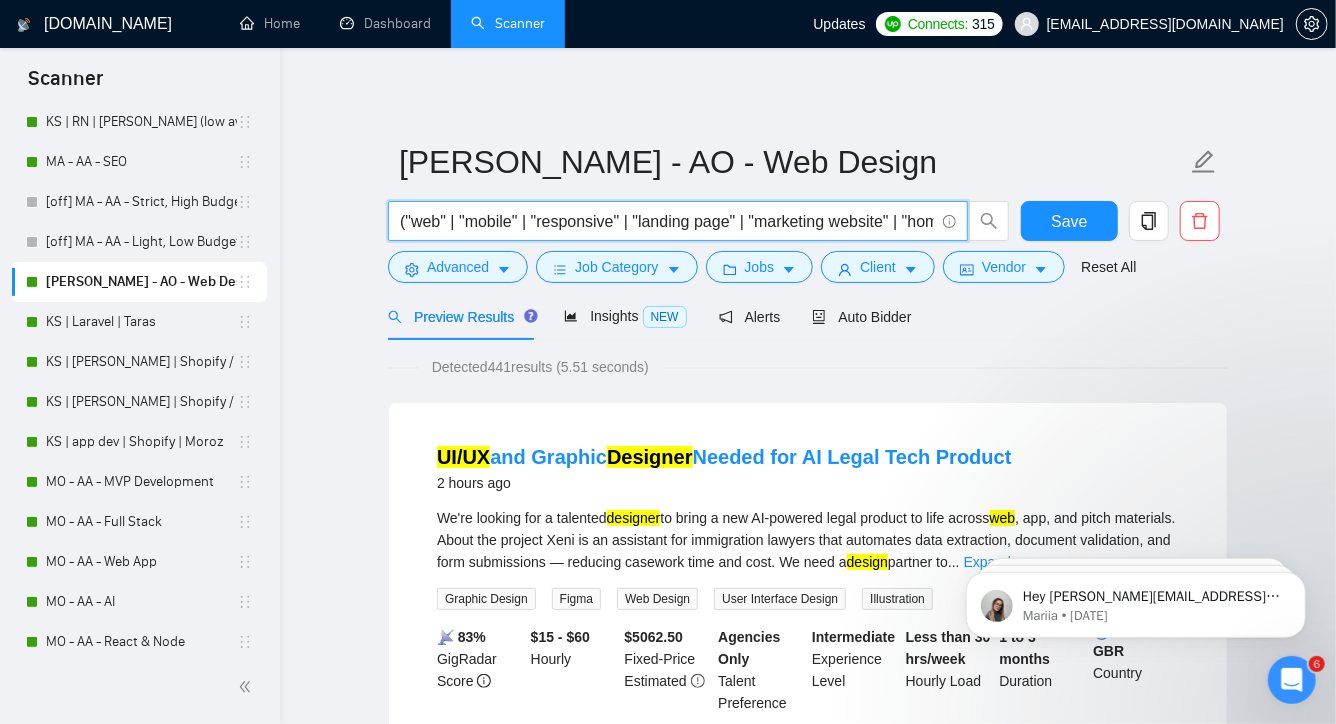click on "("web" | "mobile" | "responsive" | "landing page" | "marketing website" | "homepage" | "brand identity" | UX* | UI* | "UI/UX" | "UX/UI") (design* | create* | build* | prototype* | mockup* | wireframe*) (figma | sketch | "adobe xd")" at bounding box center (667, 221) 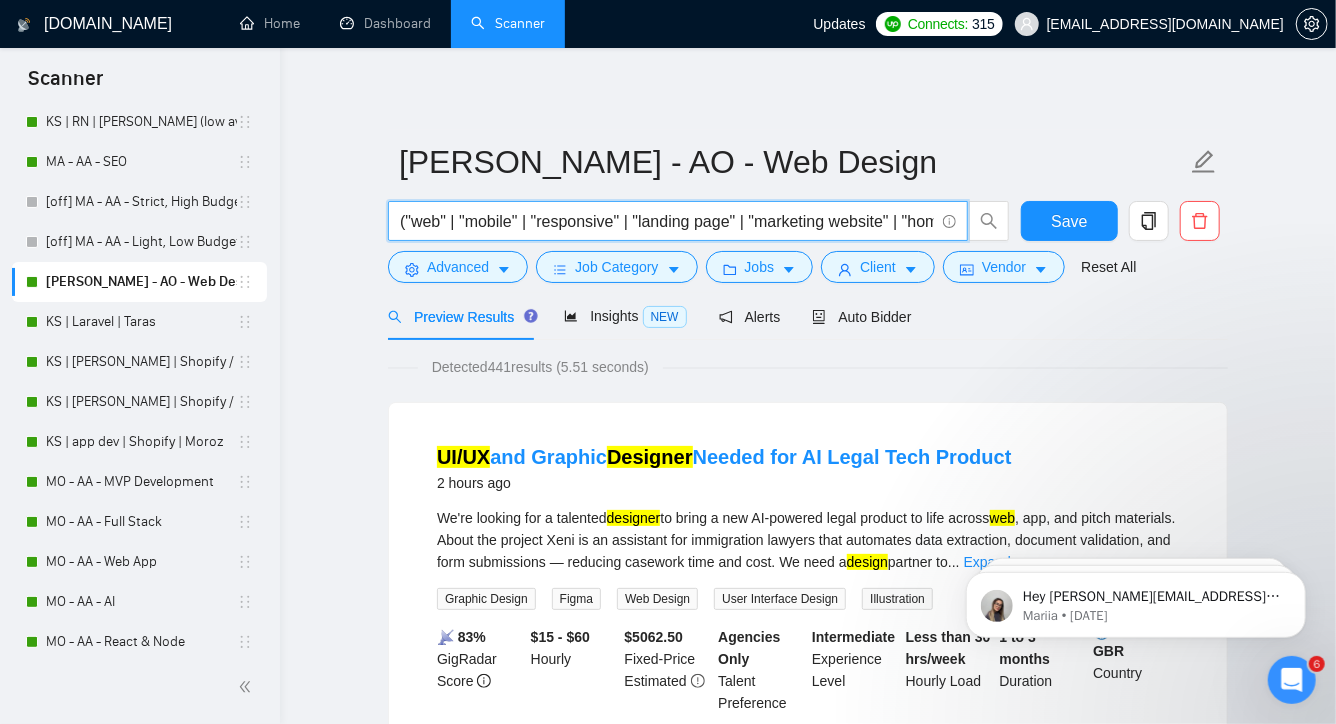 click on "("web" | "mobile" | "responsive" | "landing page" | "marketing website" | "homepage" | "brand identity" | UX* | UI* | "UI/UX" | "UX/UI") (design* | create* | build* | prototype* | mockup* | wireframe*) (figma | sketch | "adobe xd")" at bounding box center (667, 221) 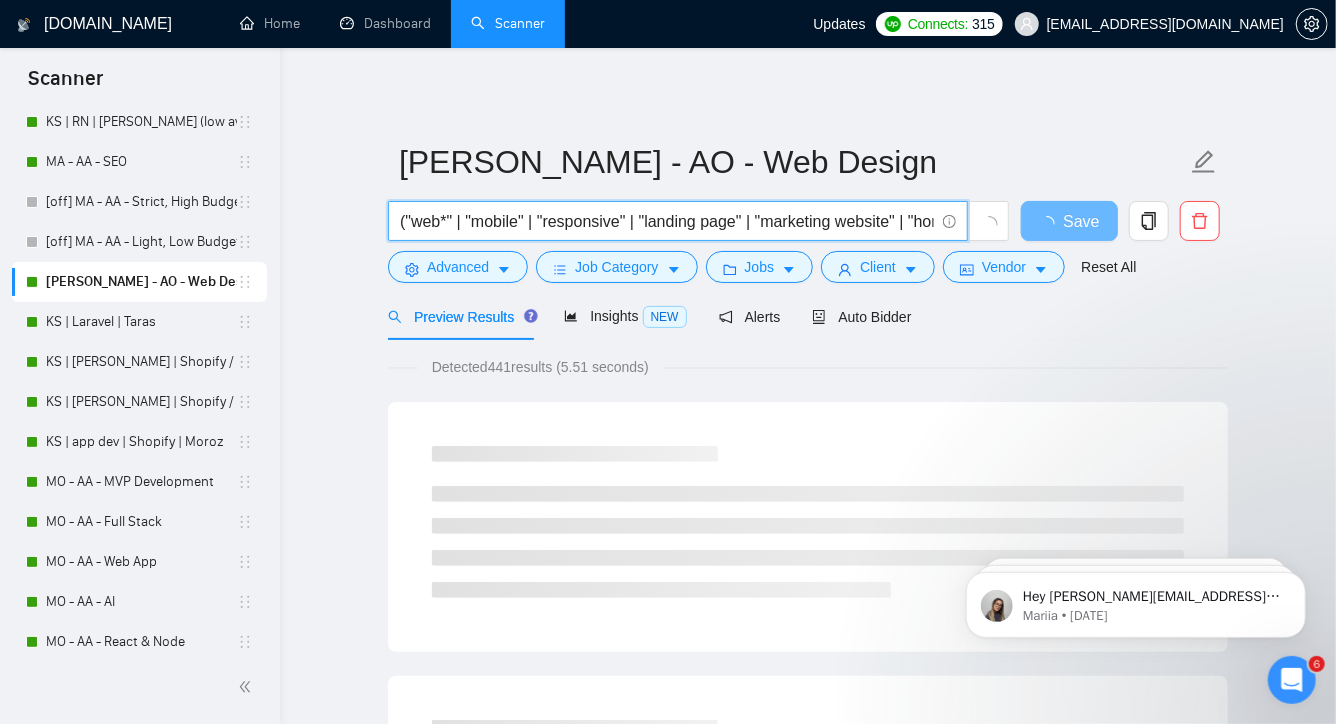 click on "("web*" | "mobile" | "responsive" | "landing page" | "marketing website" | "homepage" | "brand identity" | UX* | UI* | "UI/UX" | "UX/UI") (design* | create* | build* | prototype* | mockup* | wireframe*) (figma | sketch | "adobe xd")" at bounding box center (667, 221) 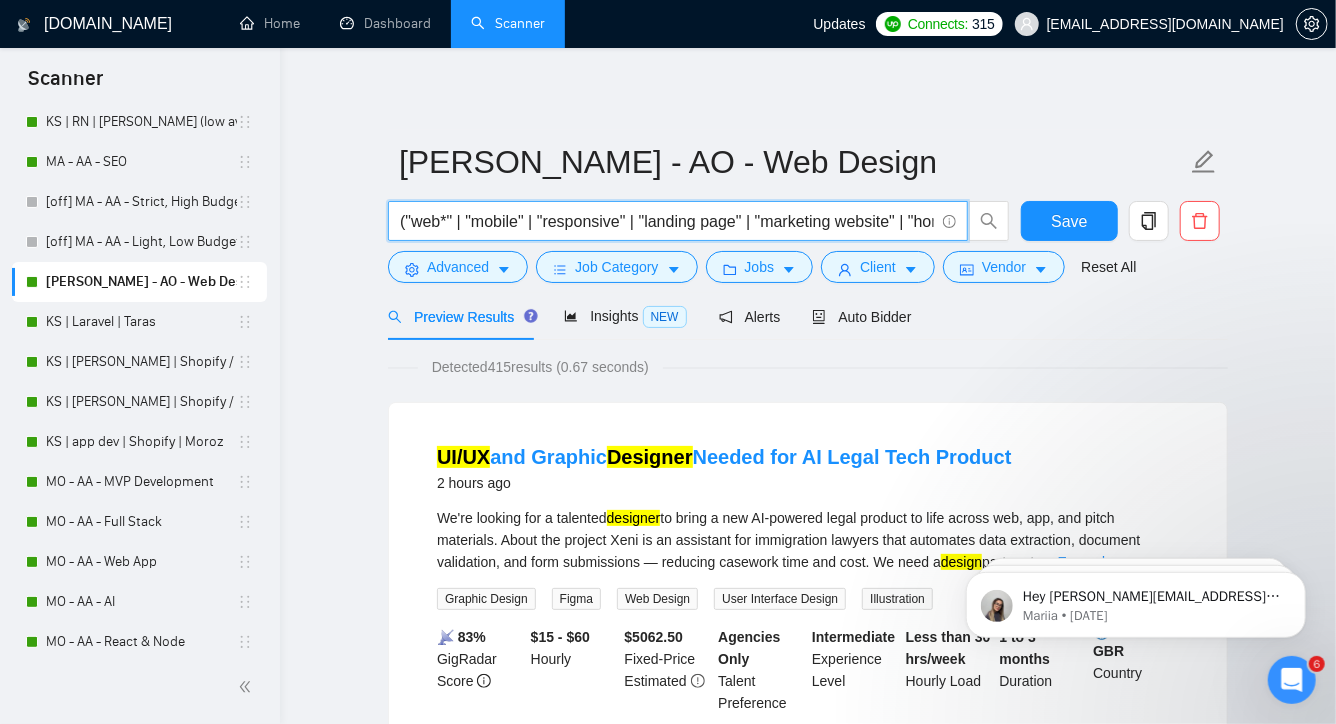 drag, startPoint x: 545, startPoint y: 223, endPoint x: 534, endPoint y: 225, distance: 11.18034 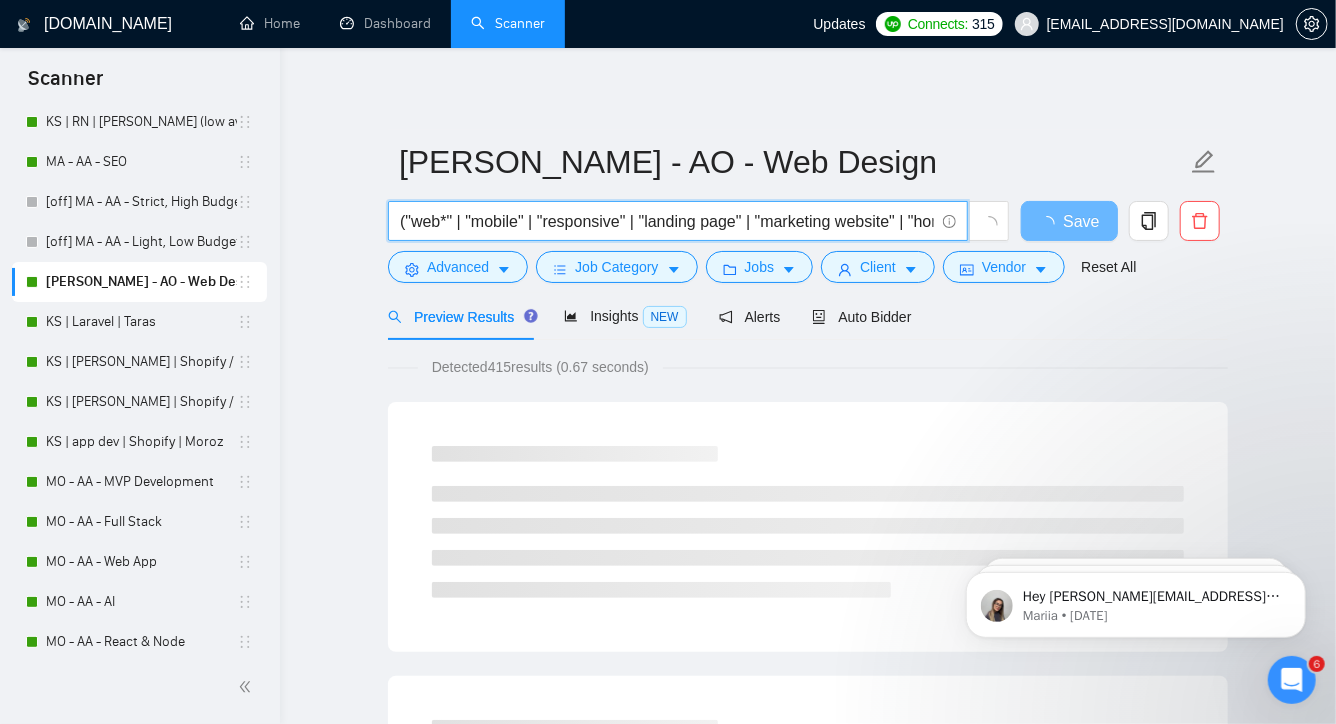 click on "("web*" | "mobile" | "responsive" | "landing page" | "marketing website" | "homepage" | "brand identity" | UX* | UI* | "UI/UX" | "UX/UI") (design* | create* | build* | prototype* | mockup* | wireframe*) (figma | sketch | "adobe xd")" at bounding box center (667, 221) 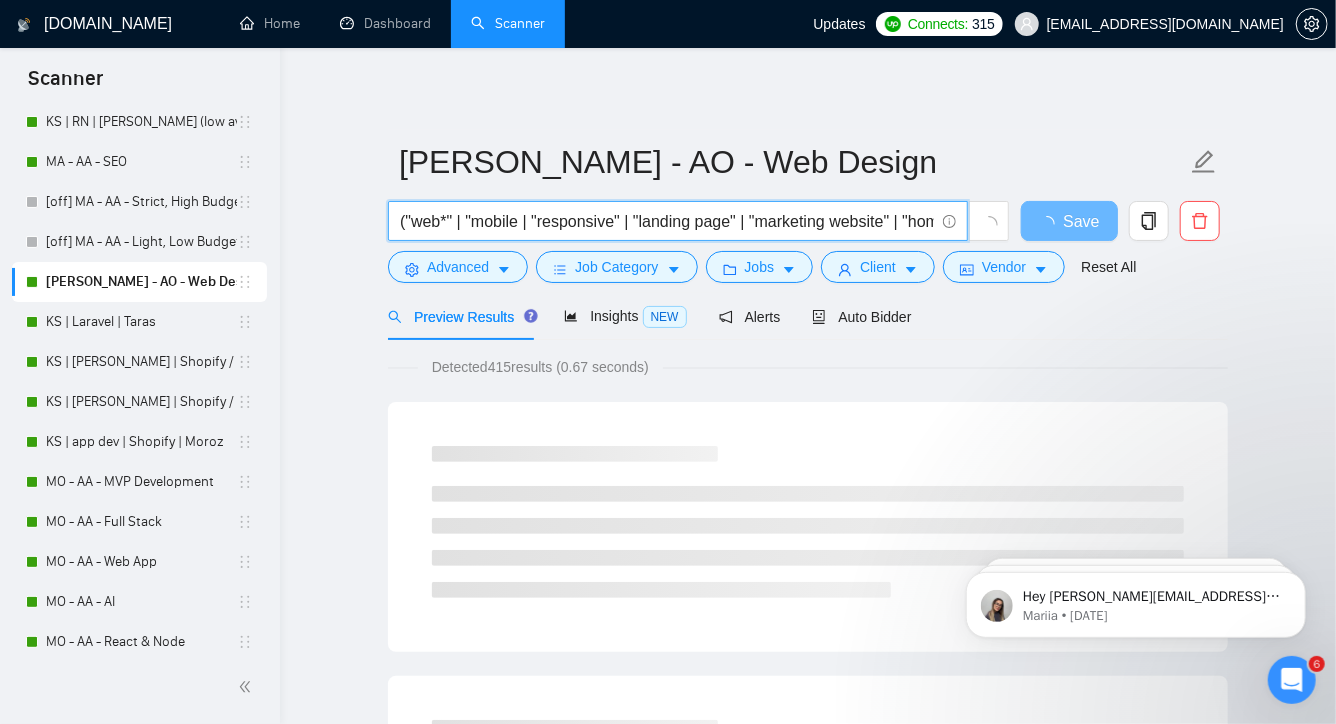 click on "("web*" | "mobile | "responsive" | "landing page" | "marketing website" | "homepage" | "brand identity" | UX* | UI* | "UI/UX" | "UX/UI") (design* | create* | build* | prototype* | mockup* | wireframe*) (figma | sketch | "adobe xd")" at bounding box center [667, 221] 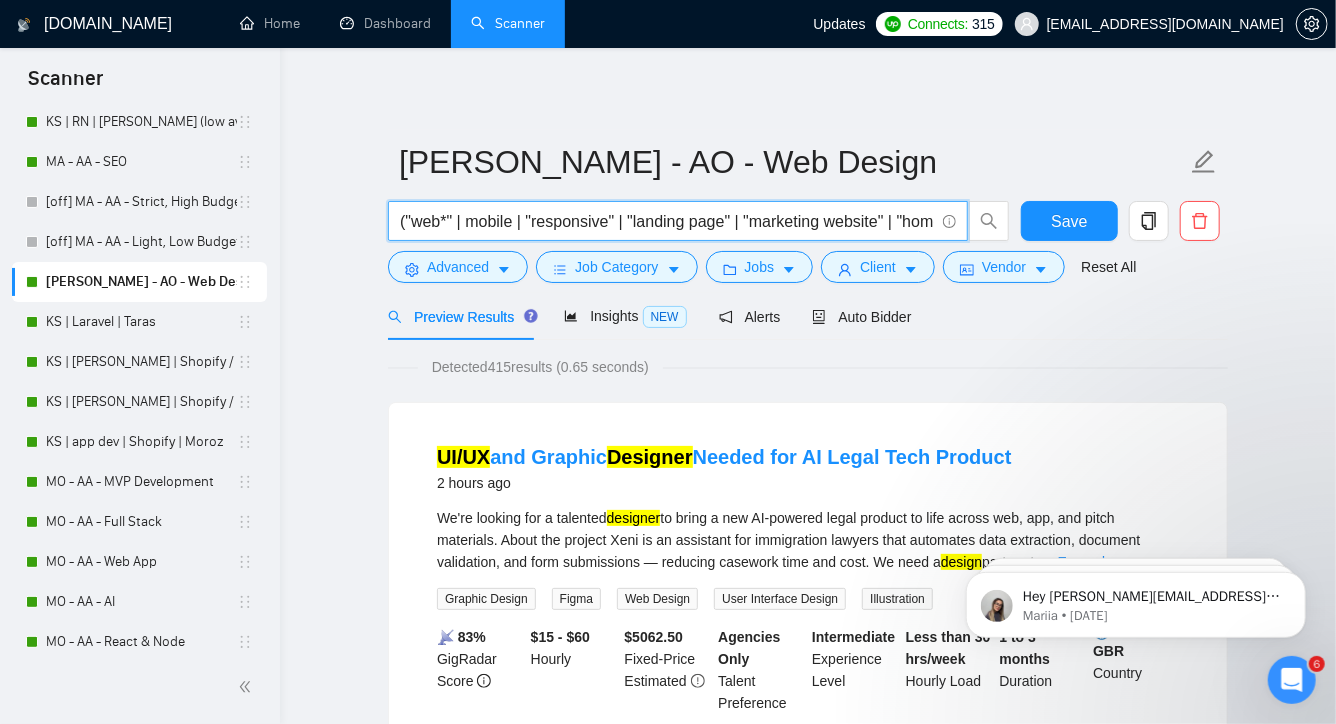click on "("web*" | mobile | "responsive" | "landing page" | "marketing website" | "homepage" | "brand identity" | UX* | UI* | "UI/UX" | "UX/UI") (design* | create* | build* | prototype* | mockup* | wireframe*) (figma | sketch | "adobe xd")" at bounding box center (667, 221) 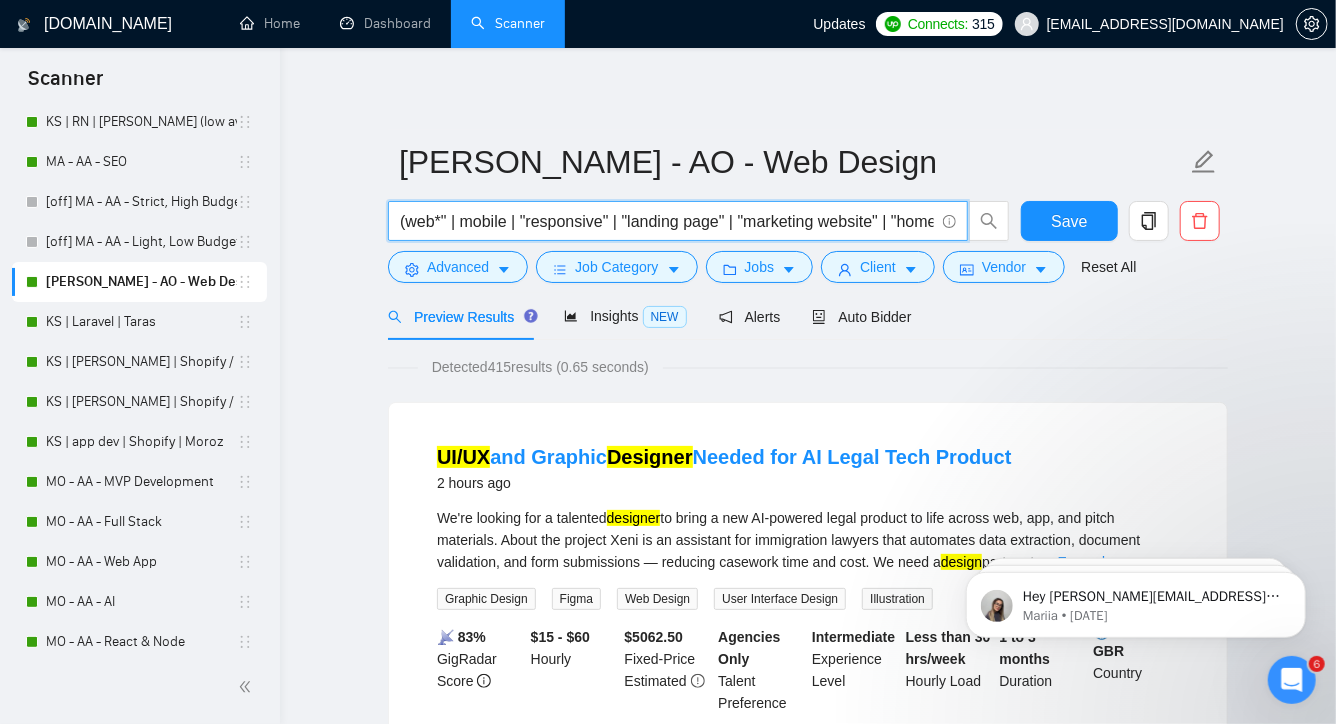 click on "(web*" | mobile | "responsive" | "landing page" | "marketing website" | "homepage" | "brand identity" | UX* | UI* | "UI/UX" | "UX/UI") (design* | create* | build* | prototype* | mockup* | wireframe*) (figma | sketch | "adobe xd")" at bounding box center (667, 221) 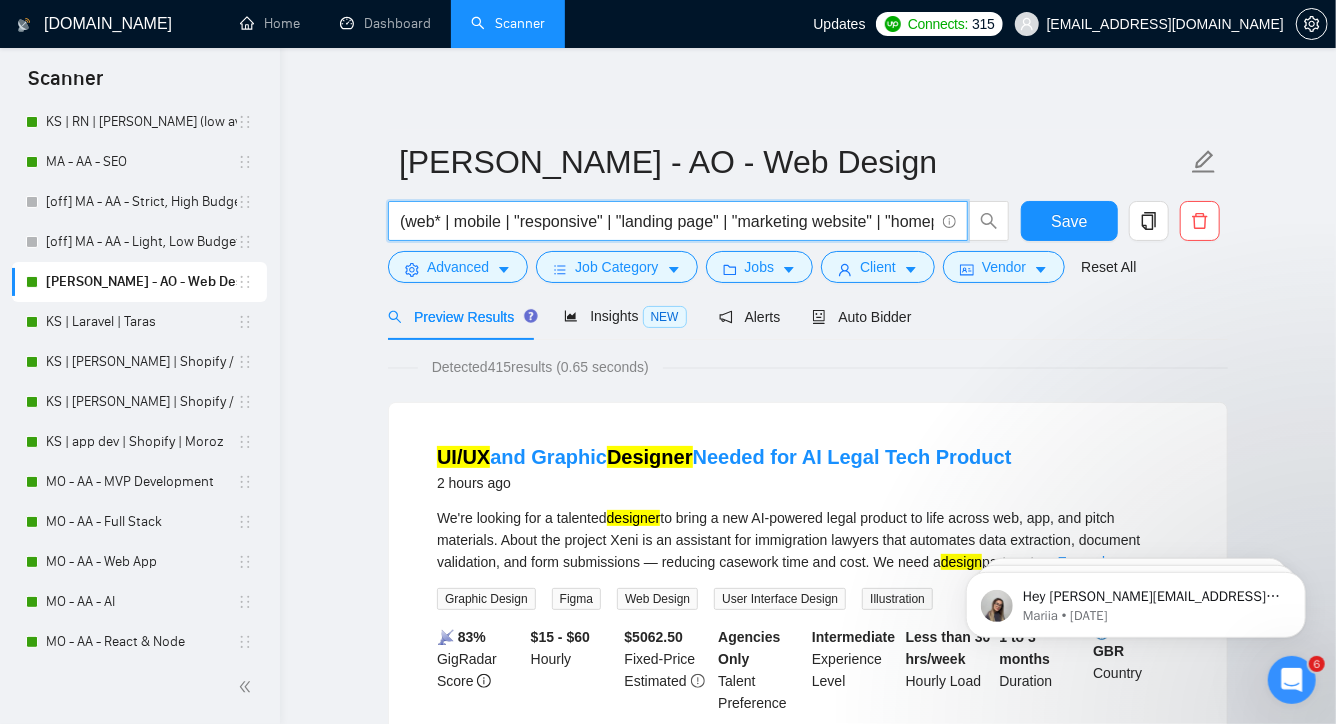 click on "(web* | mobile | "responsive" | "landing page" | "marketing website" | "homepage" | "brand identity" | UX* | UI* | "UI/UX" | "UX/UI") (design* | create* | build* | prototype* | mockup* | wireframe*) (figma | sketch | "adobe xd")" at bounding box center (667, 221) 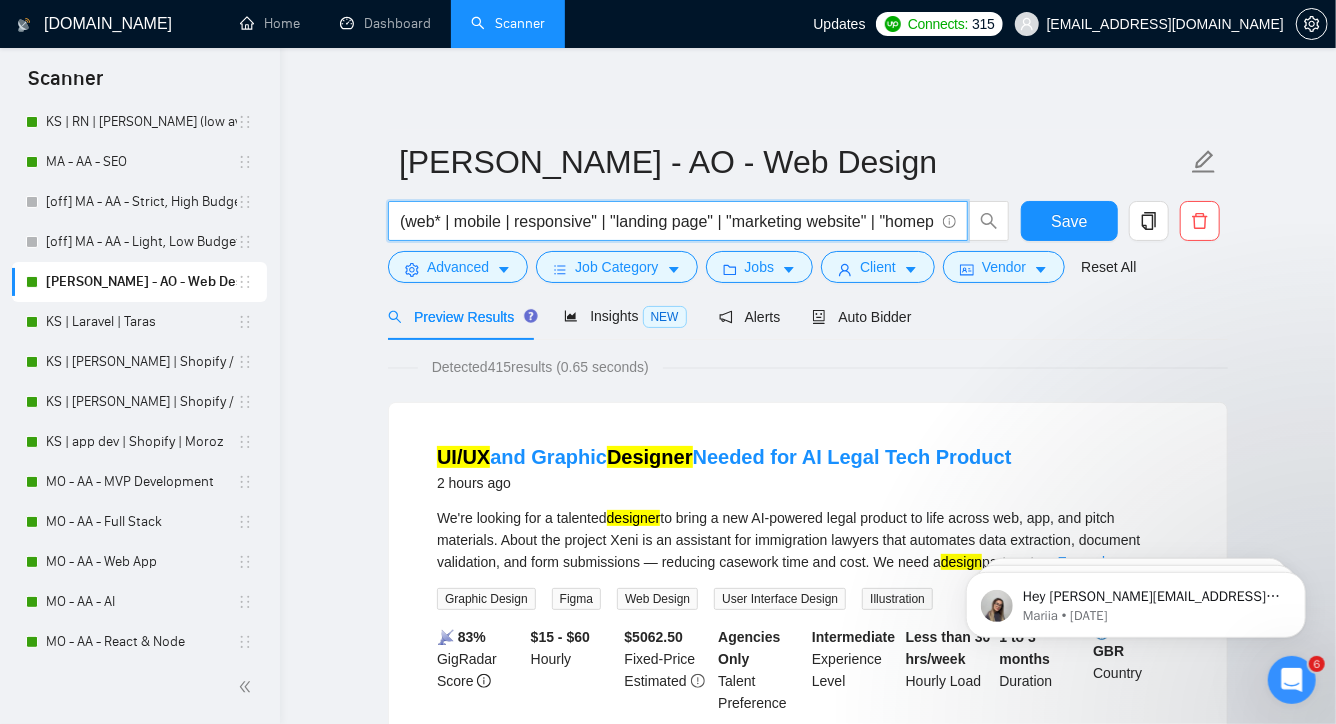 click on "(web* | mobile | responsive" | "landing page" | "marketing website" | "homepage" | "brand identity" | UX* | UI* | "UI/UX" | "UX/UI") (design* | create* | build* | prototype* | mockup* | wireframe*) (figma | sketch | "adobe xd")" at bounding box center (667, 221) 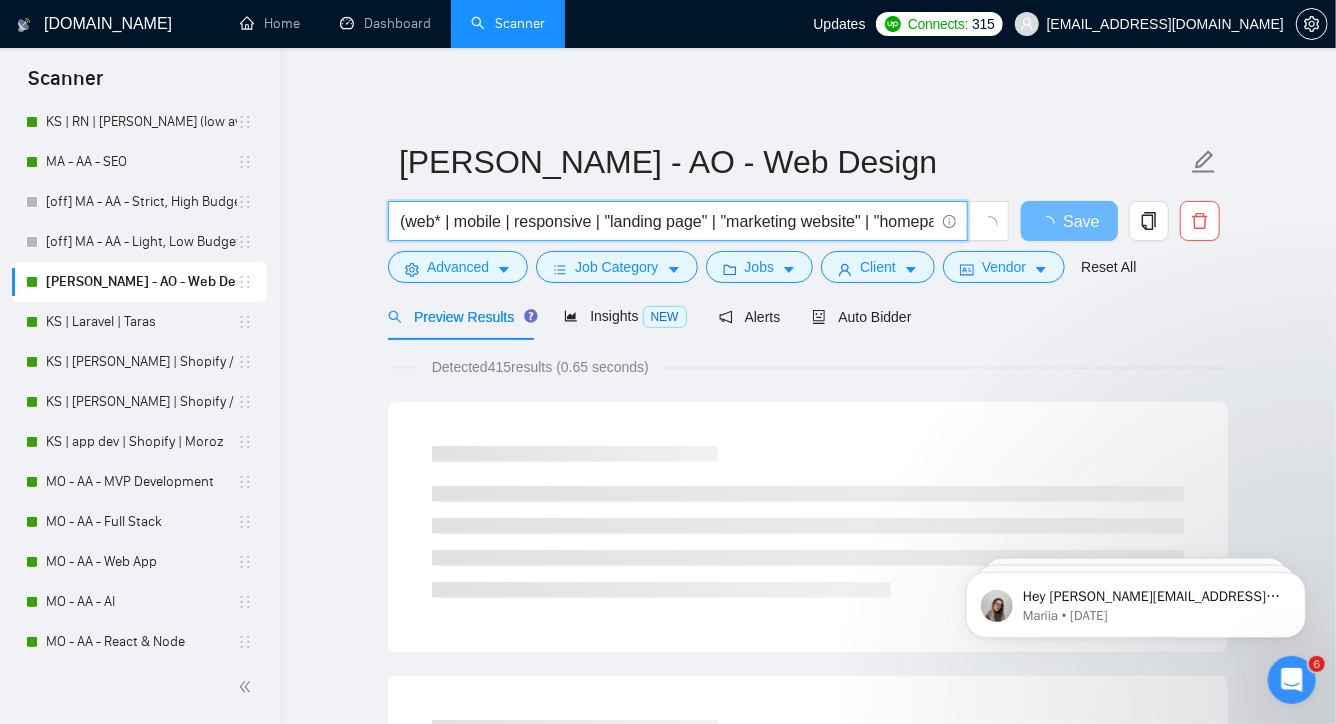 click on "(web* | mobile | responsive | "landing page" | "marketing website" | "homepage" | "brand identity" | UX* | UI* | "UI/UX" | "UX/UI") (design* | create* | build* | prototype* | mockup* | wireframe*) (figma | sketch | "adobe xd")" at bounding box center (667, 221) 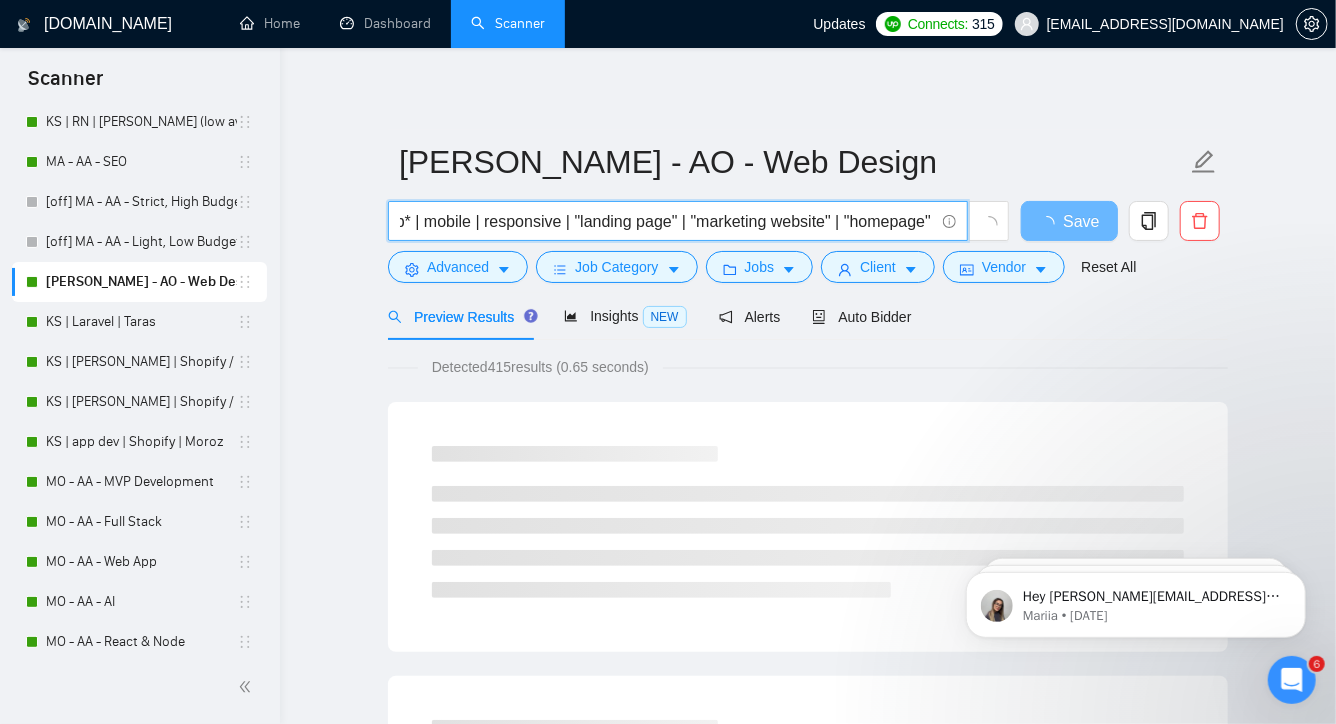 scroll, scrollTop: 0, scrollLeft: 44, axis: horizontal 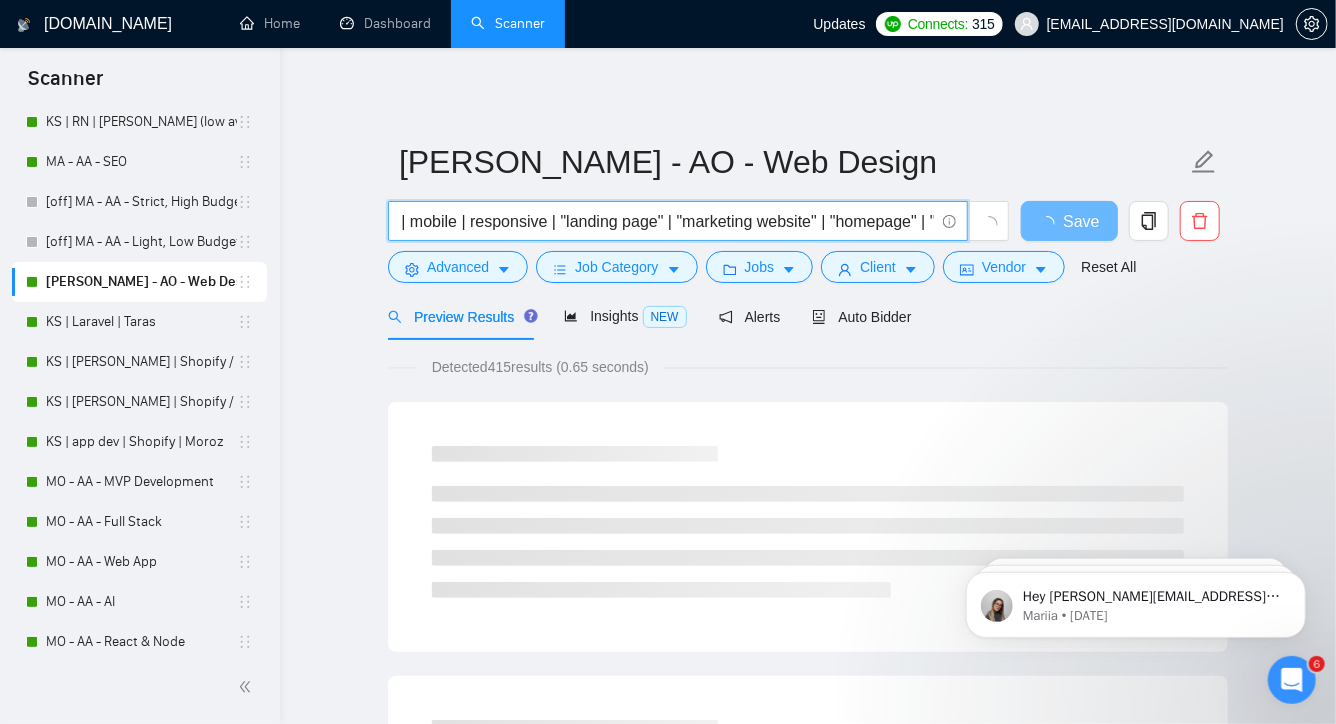 click on "(web* | mobile | responsive | "landing page" | "marketing website" | "homepage" | "brand identity" | UX* | UI* | "UI/UX" | "UX/UI") (design* | create* | build* | prototype* | mockup* | wireframe*) (figma | sketch | "adobe xd")" at bounding box center [667, 221] 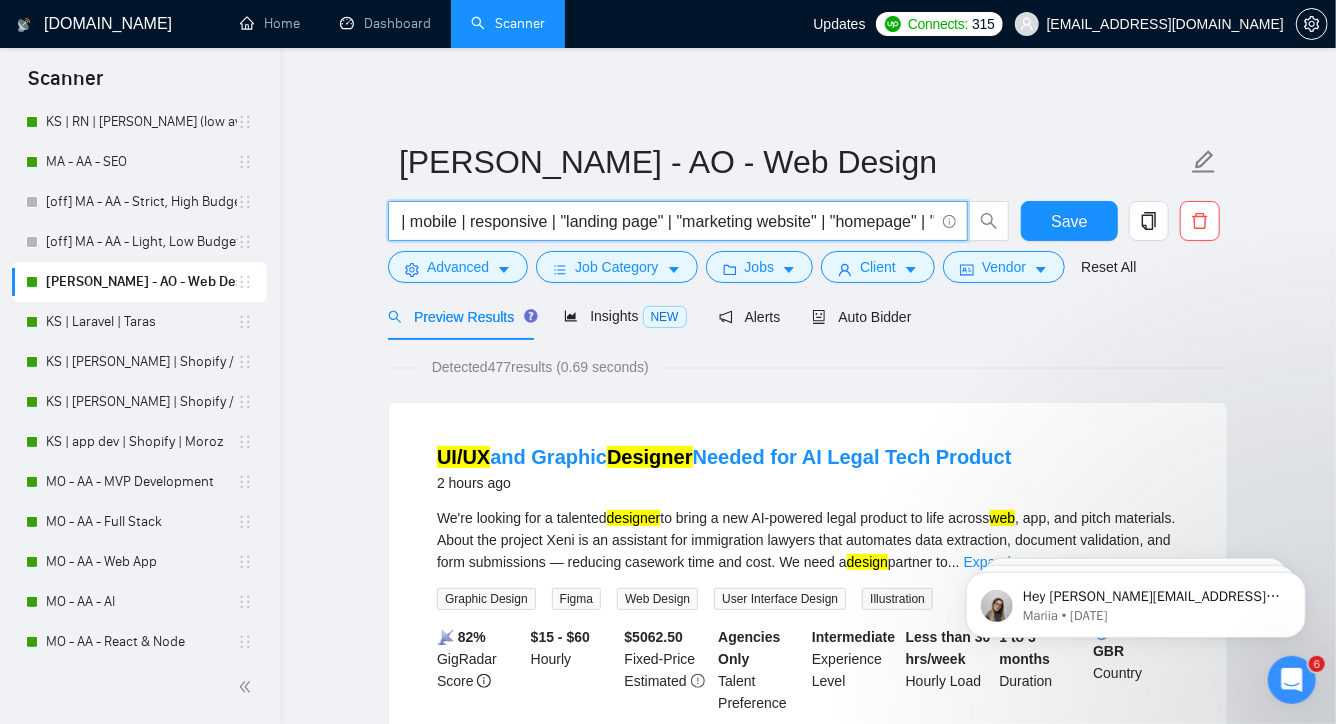 click on "(web* | mobile | responsive | "landing page" | "marketing website" | "homepage" | "brand identity" | UX* | UI* | "UI/UX" | "UX/UI") (design* | create* | build* | prototype* | mockup* | wireframe*) (figma | sketch | "adobe xd")" at bounding box center [667, 221] 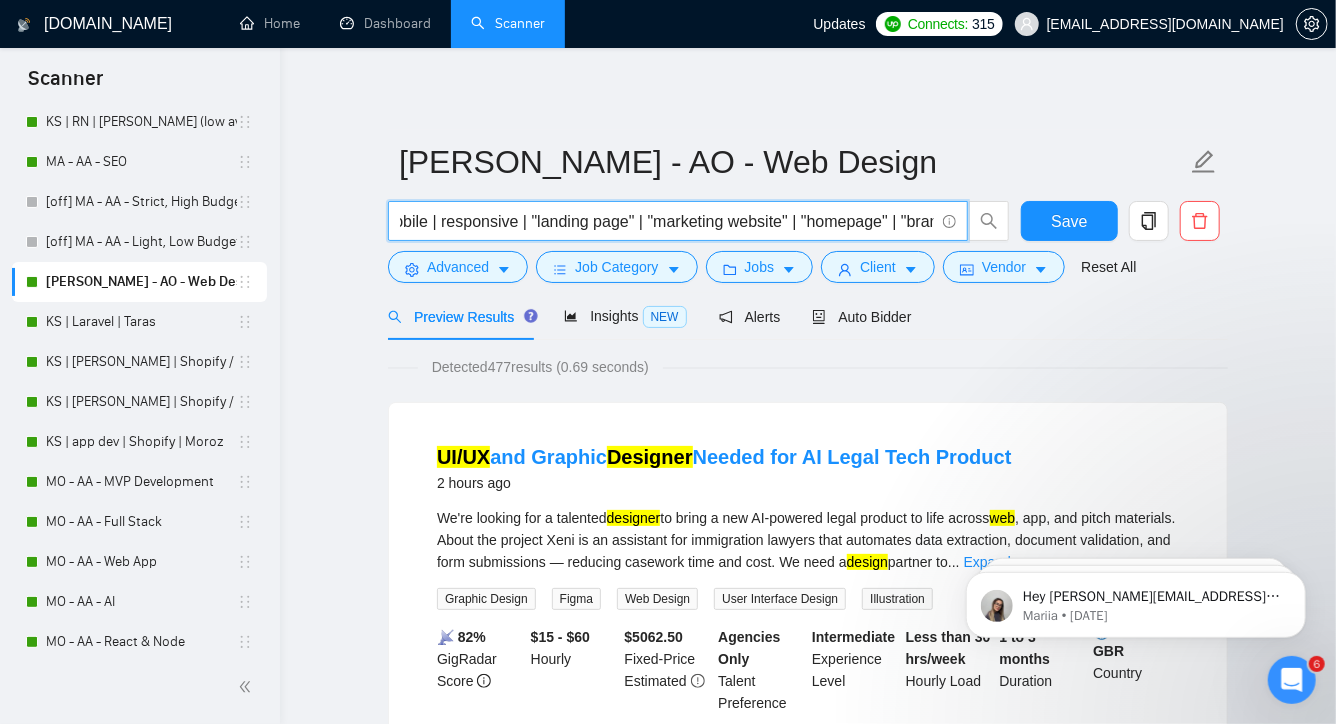 scroll, scrollTop: 0, scrollLeft: 156, axis: horizontal 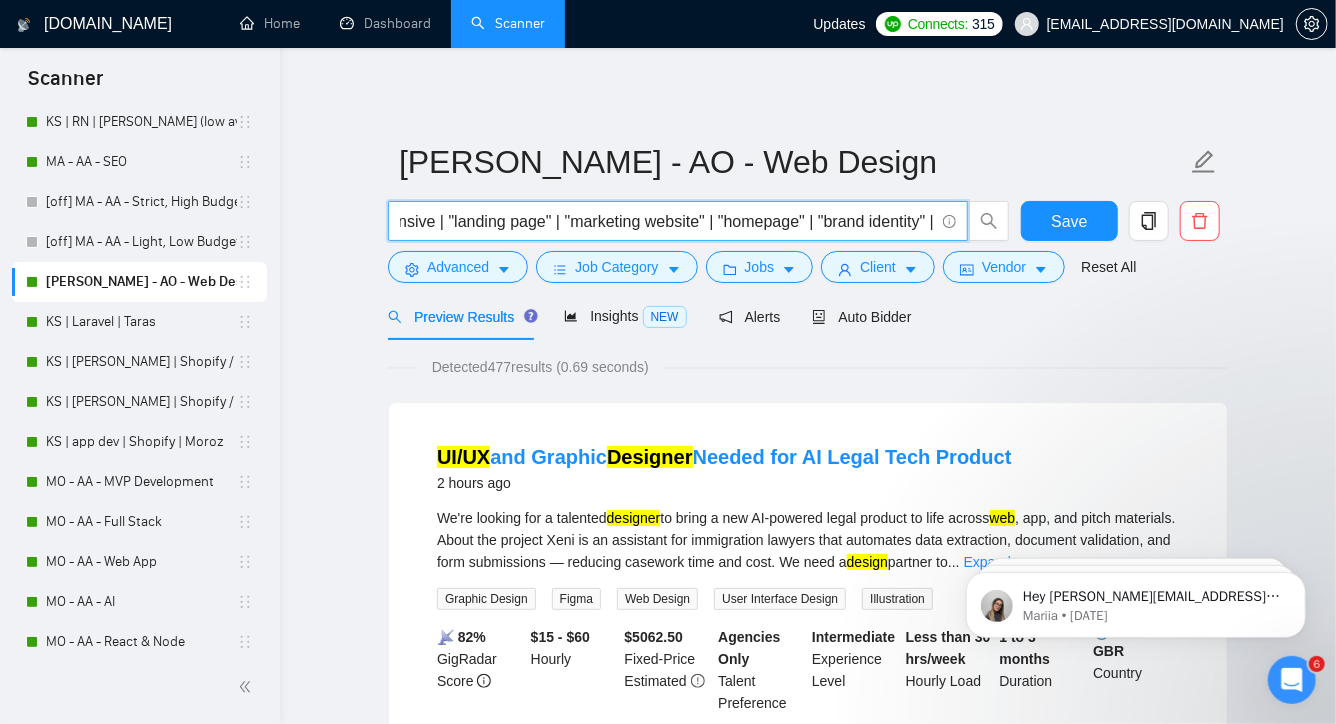 click on "(web* | mobile | responsive | "landing page" | "marketing website" | "homepage" | "brand identity" | UX* | UI* | "UI/UX" | "UX/UI") (design* | create* | build* | prototype* | mockup* | wireframe*) (figma | sketch | "adobe xd")" at bounding box center (667, 221) 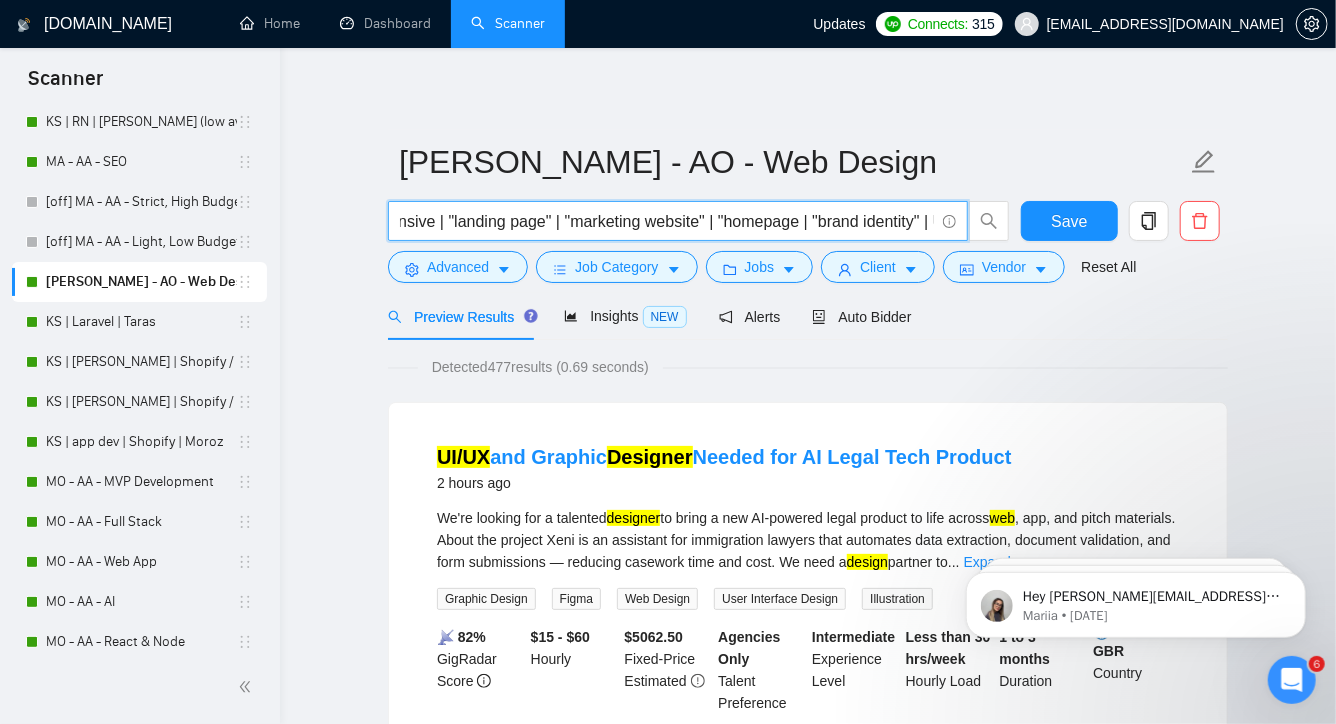 click on "(web* | mobile | responsive | "landing page" | "marketing website" | "homepage | "brand identity" | UX* | UI* | "UI/UX" | "UX/UI") (design* | create* | build* | prototype* | mockup* | wireframe*) (figma | sketch | "adobe xd")" at bounding box center [667, 221] 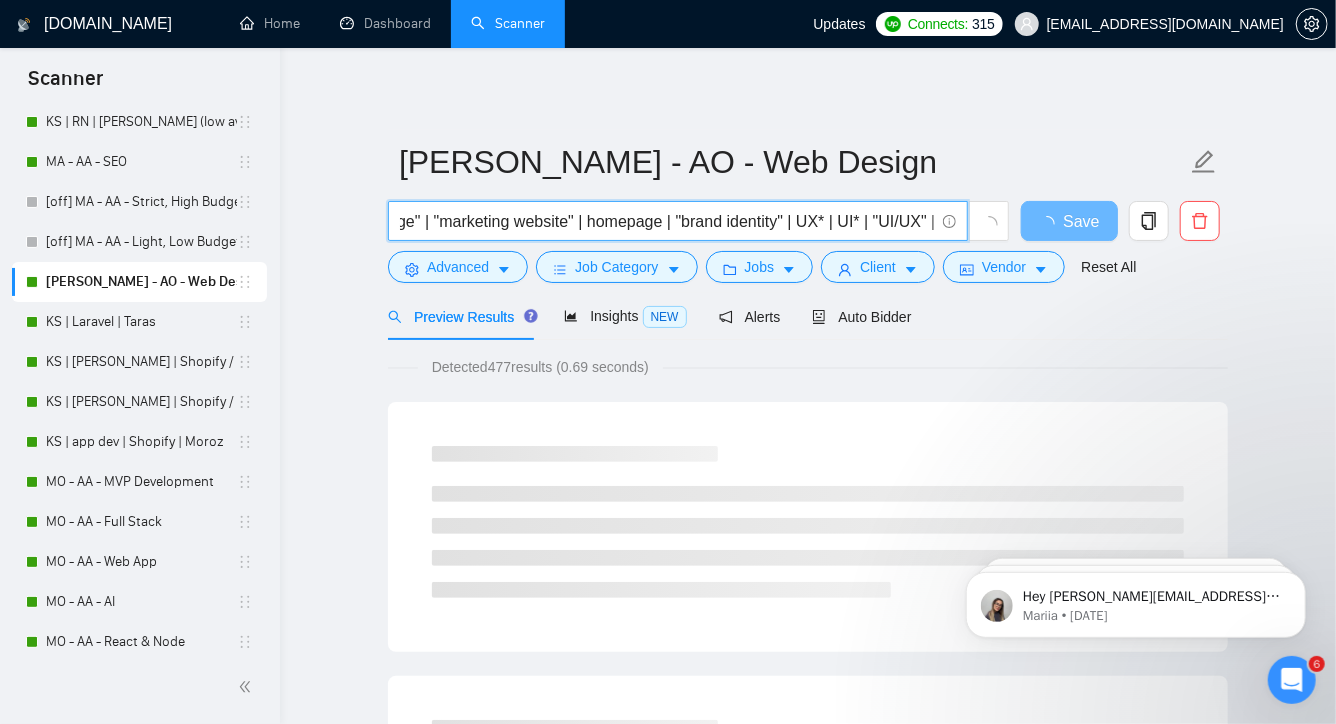 scroll, scrollTop: 0, scrollLeft: 299, axis: horizontal 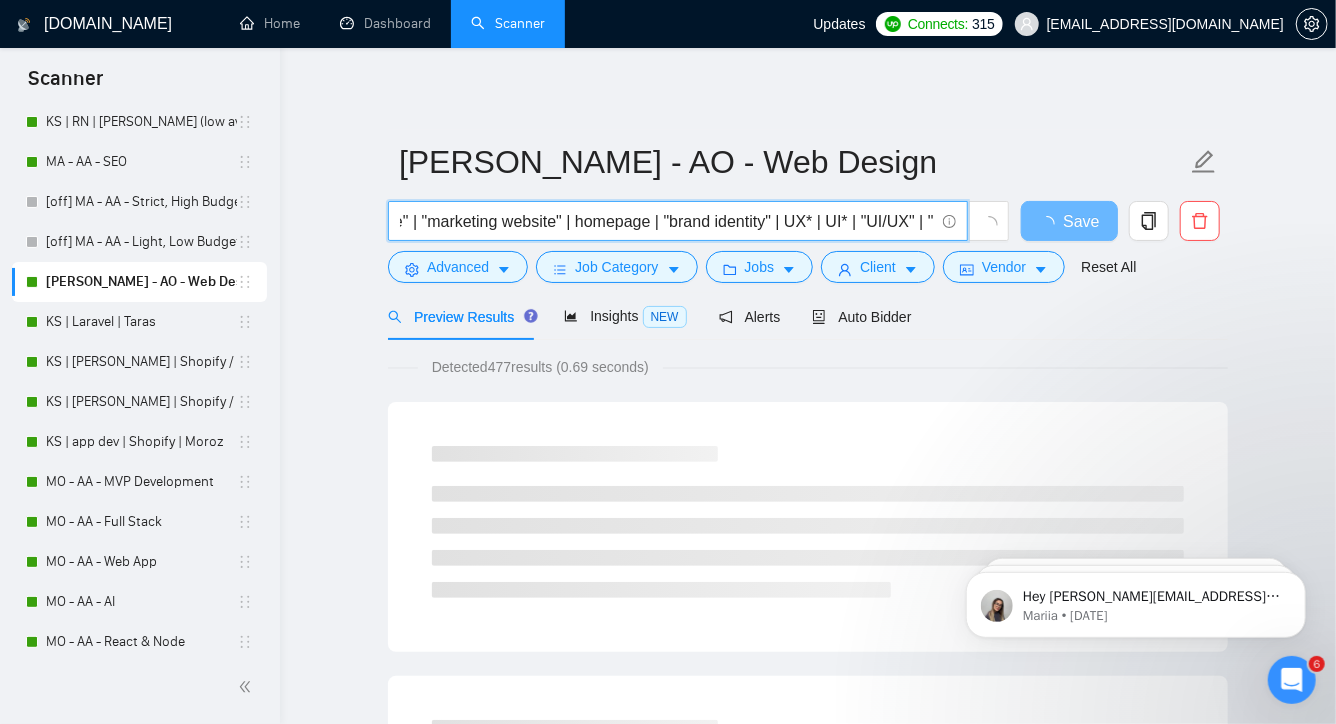 click on "(web* | mobile | responsive | "landing page" | "marketing website" | homepage | "brand identity" | UX* | UI* | "UI/UX" | "UX/UI") (design* | create* | build* | prototype* | mockup* | wireframe*) (figma | sketch | "adobe xd")" at bounding box center [667, 221] 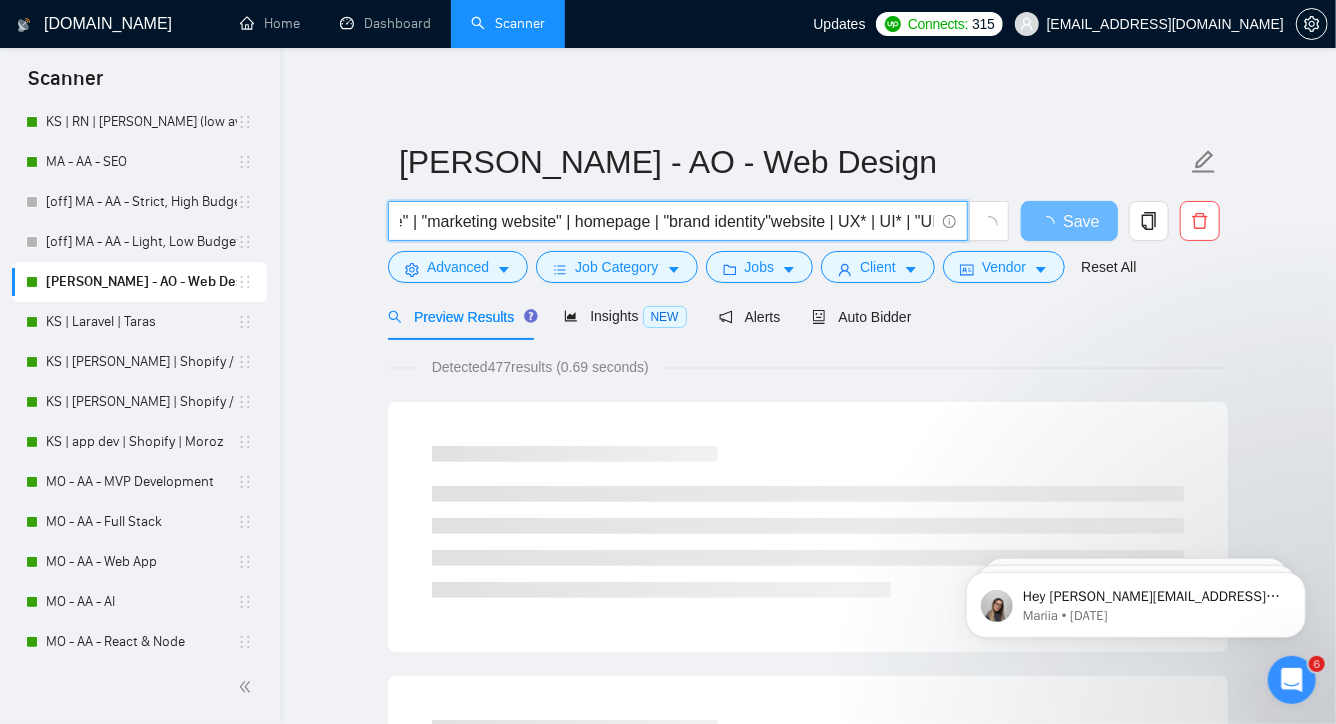 click on "(web* | mobile | responsive | "landing page" | "marketing website" | homepage | "brand identity"website | UX* | UI* | "UI/UX" | "UX/UI") (design* | create* | build* | prototype* | mockup* | wireframe*) (figma | sketch | "adobe xd")" at bounding box center (667, 221) 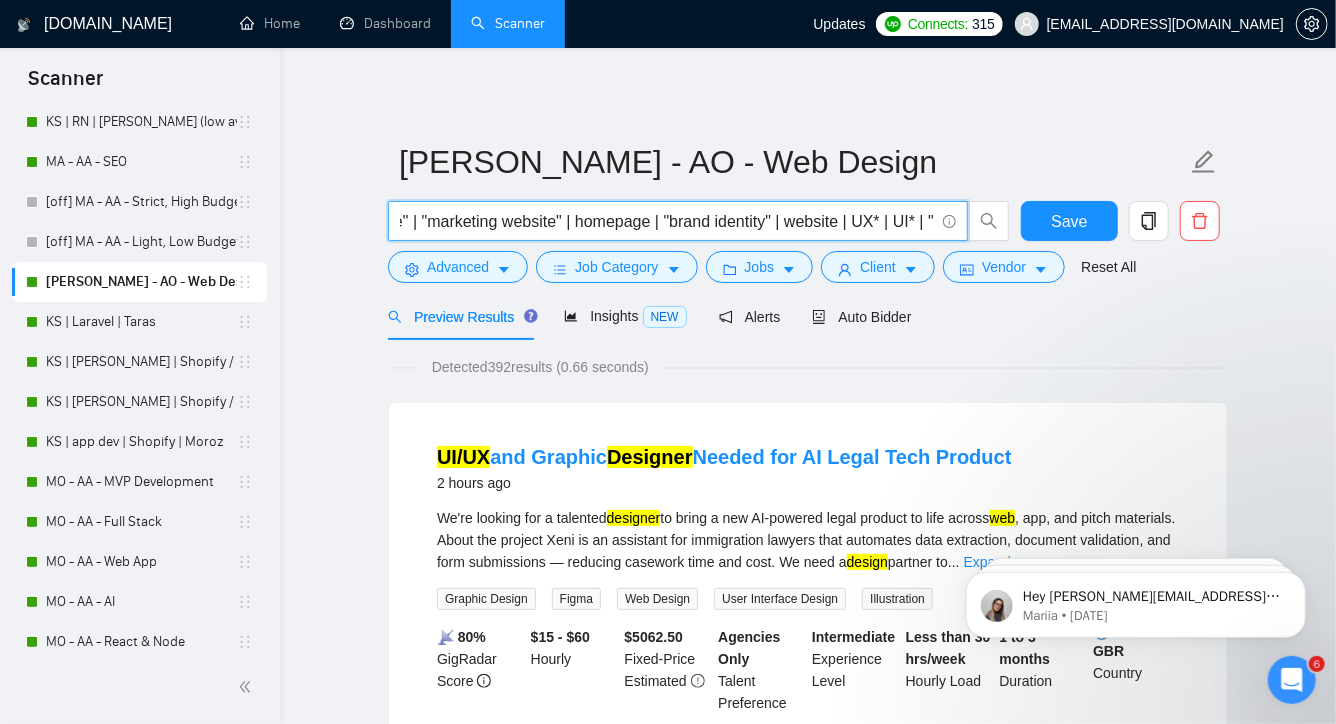 click on "(web* | mobile | responsive | "landing page" | "marketing website" | homepage | "brand identity" | website | UX* | UI* | "UI/UX" | "UX/UI") (design* | create* | build* | prototype* | mockup* | wireframe*) (figma | sketch | "adobe xd")" at bounding box center [667, 221] 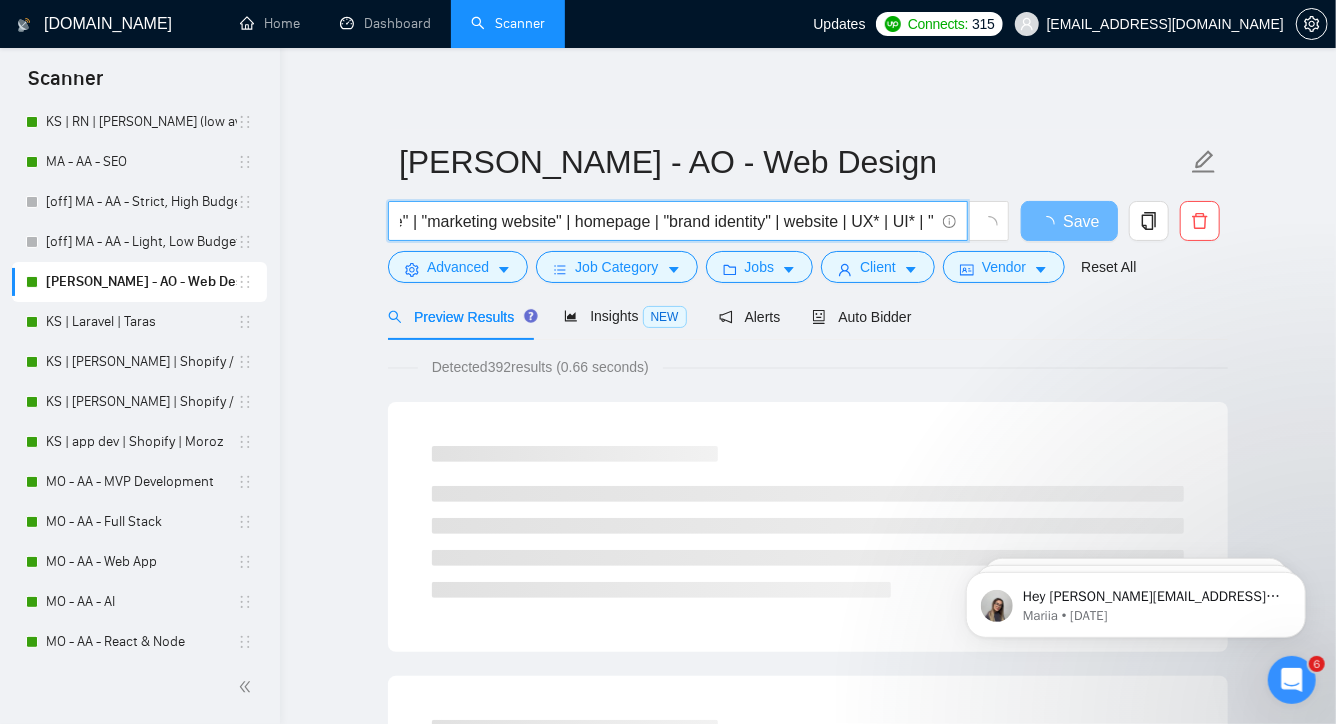 click on "(web* | mobile | responsive | "landing page" | "marketing website" | homepage | "brand identity" | website | UX* | UI* | "UI/UX" | "UX/UI") (design* | create* | build* | prototype* | mockup* | wireframe*) (figma | sketch | "adobe xd")" at bounding box center [667, 221] 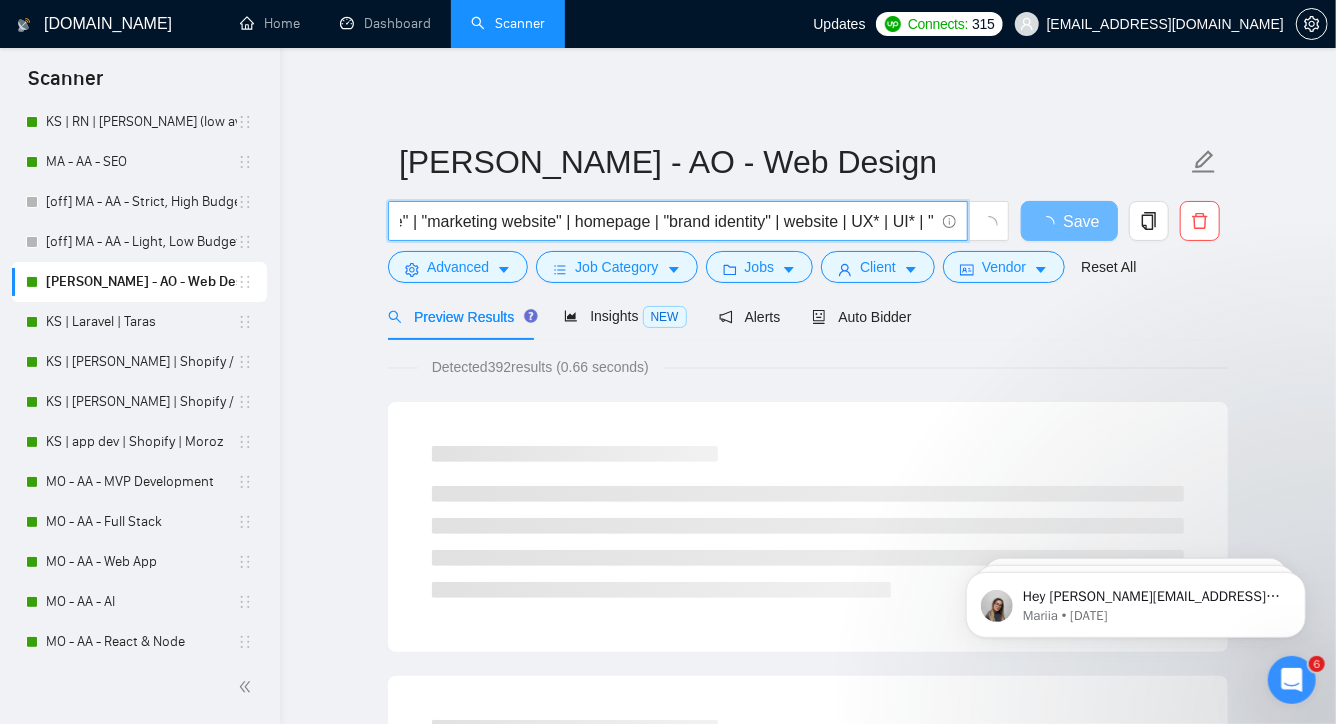 click on "(web* | mobile | responsive | "landing page" | "marketing website" | homepage | "brand identity" | website | UX* | UI* | "UI/UX" | "UX/UI") (design* | create* | build* | prototype* | mockup* | wireframe*) (figma | sketch | "adobe xd")" at bounding box center (667, 221) 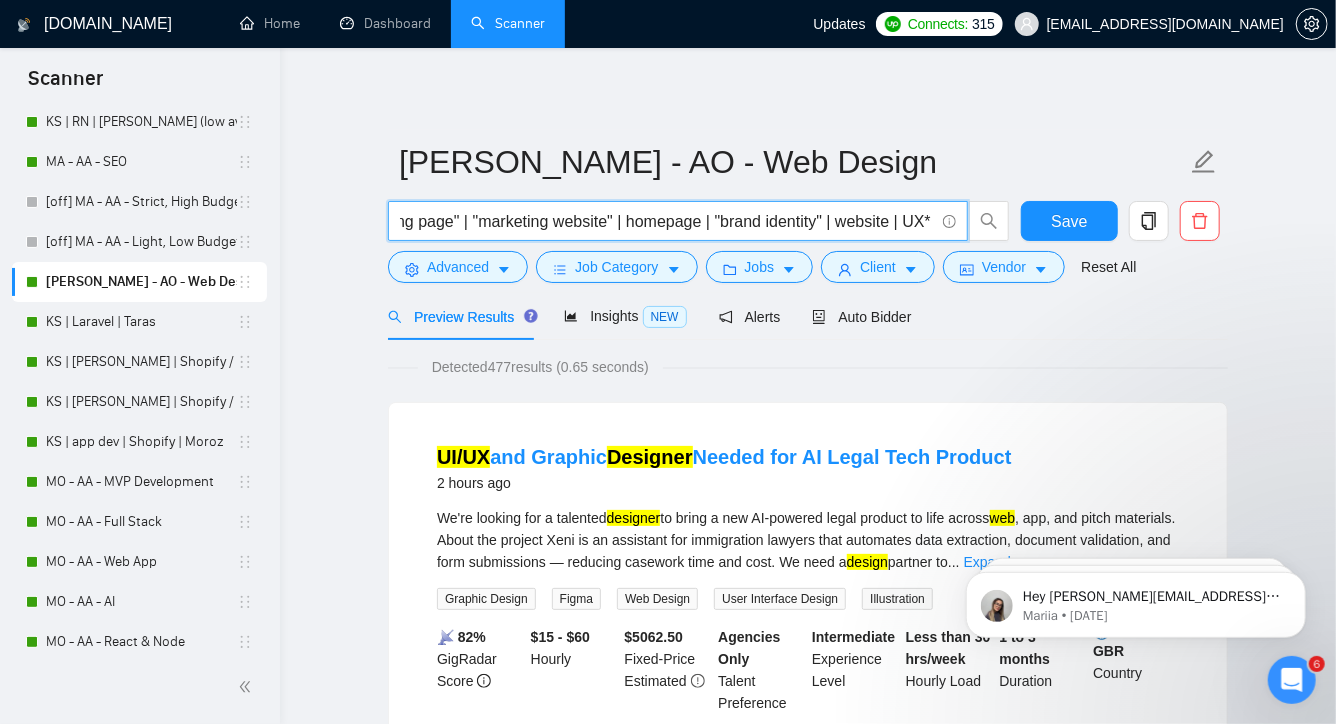 scroll, scrollTop: 0, scrollLeft: 0, axis: both 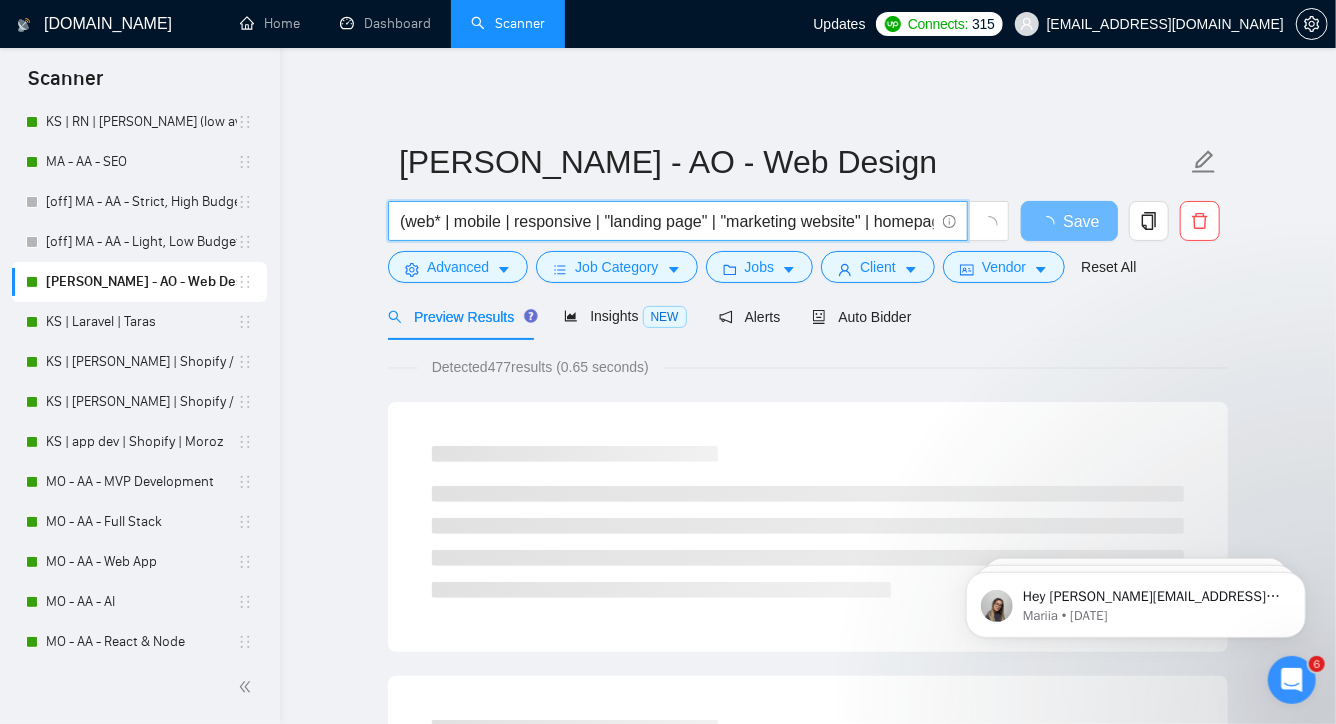 click on "(web* | mobile | responsive | "landing page" | "marketing website" | homepage | "brand identity" | website | UX* | UI* | "UI/UX" | "UX/UI") (design* | create* | build* | prototype* | mockup* | wireframe*) (figma | sketch | "adobe xd")" at bounding box center (667, 221) 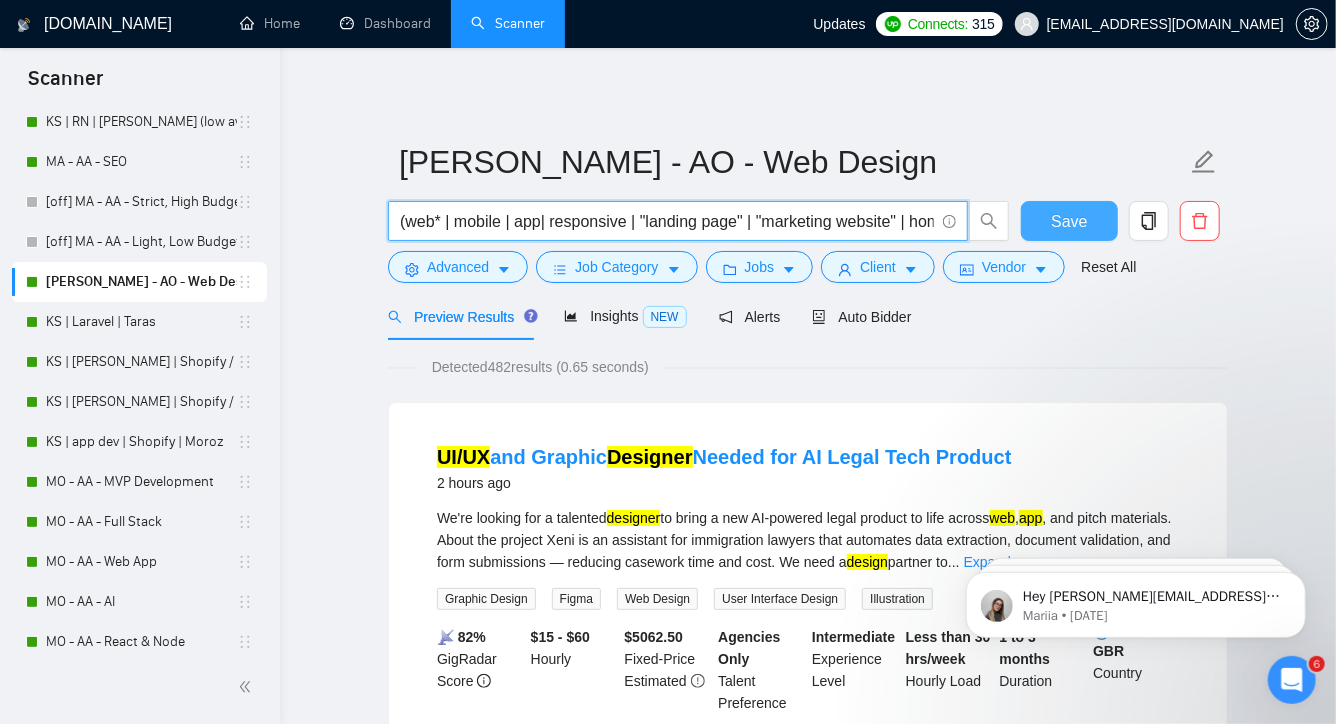 click on "Save" at bounding box center (1069, 221) 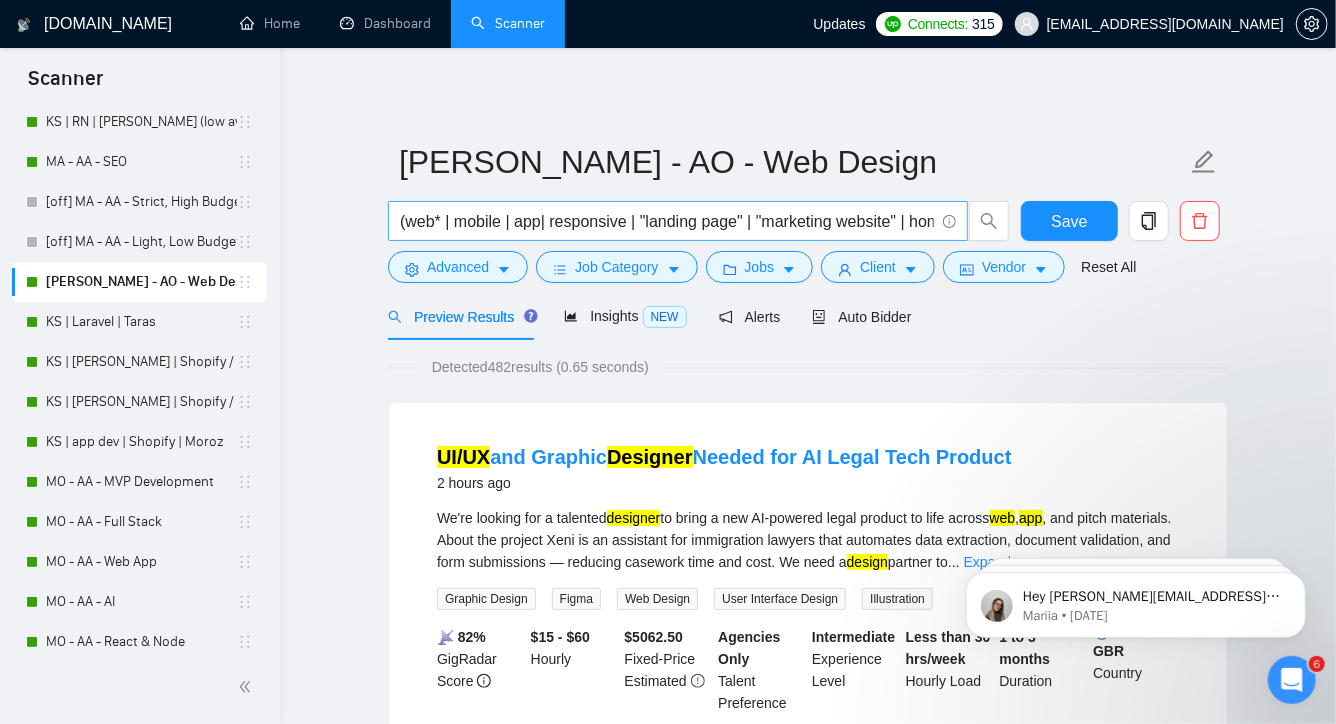 click on "(web* | mobile | app| responsive | "landing page" | "marketing website" | homepage | "brand identity" | website | UX* | UI* | "UI/UX" | "UX/UI") (design* | create* | build* | prototype* | mockup* | wireframe*) (figma | sketch | "adobe xd")" at bounding box center [667, 221] 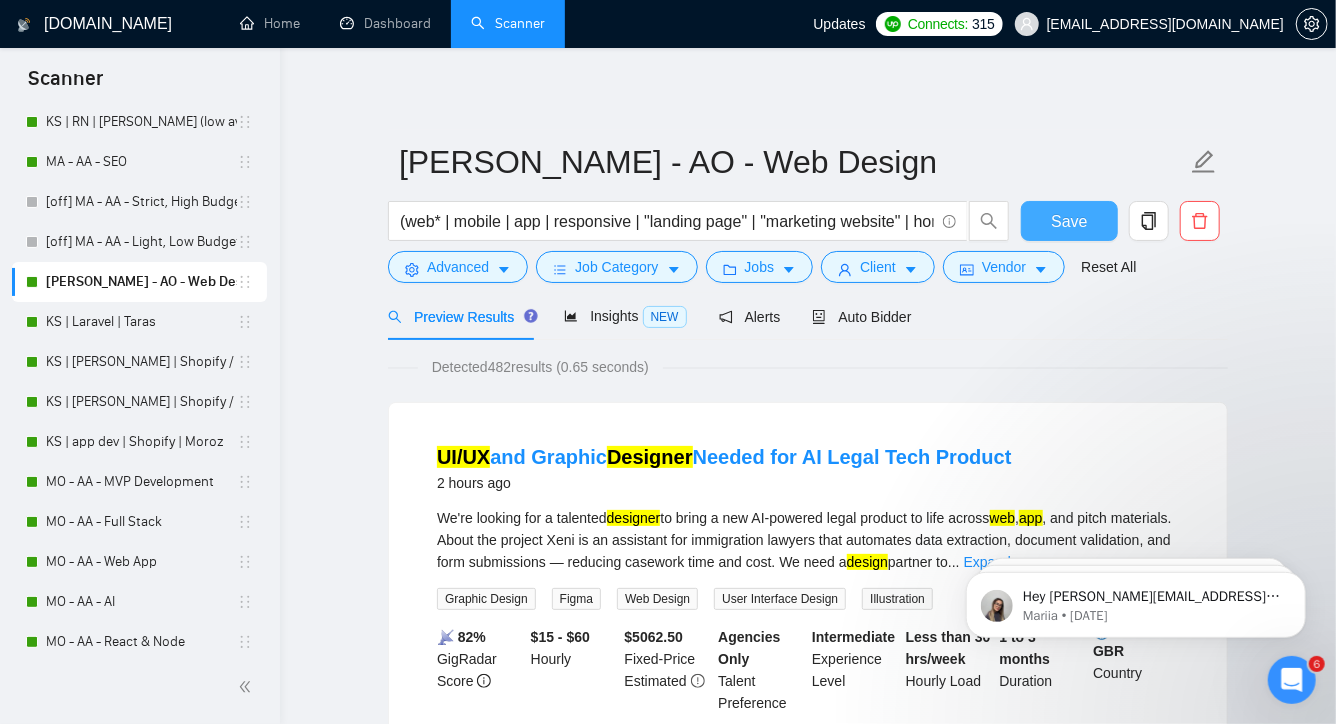click on "Save" at bounding box center [1069, 221] 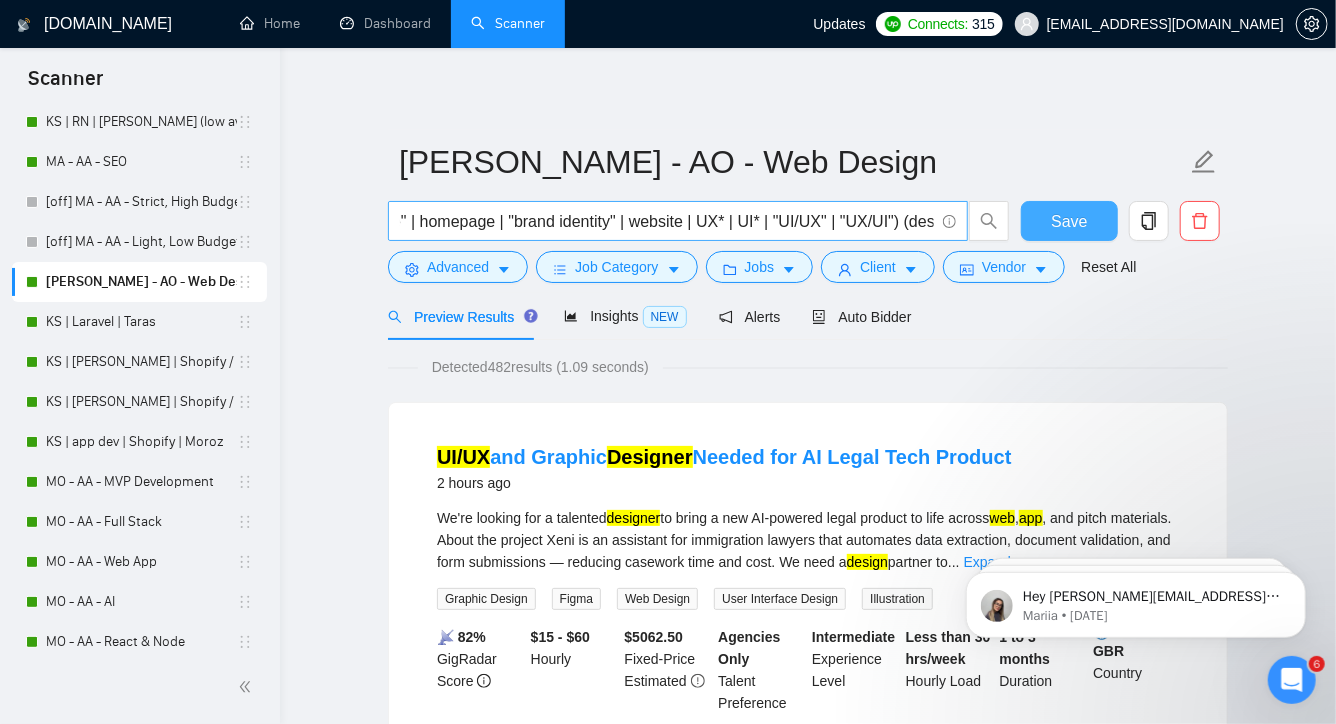 scroll, scrollTop: 0, scrollLeft: 504, axis: horizontal 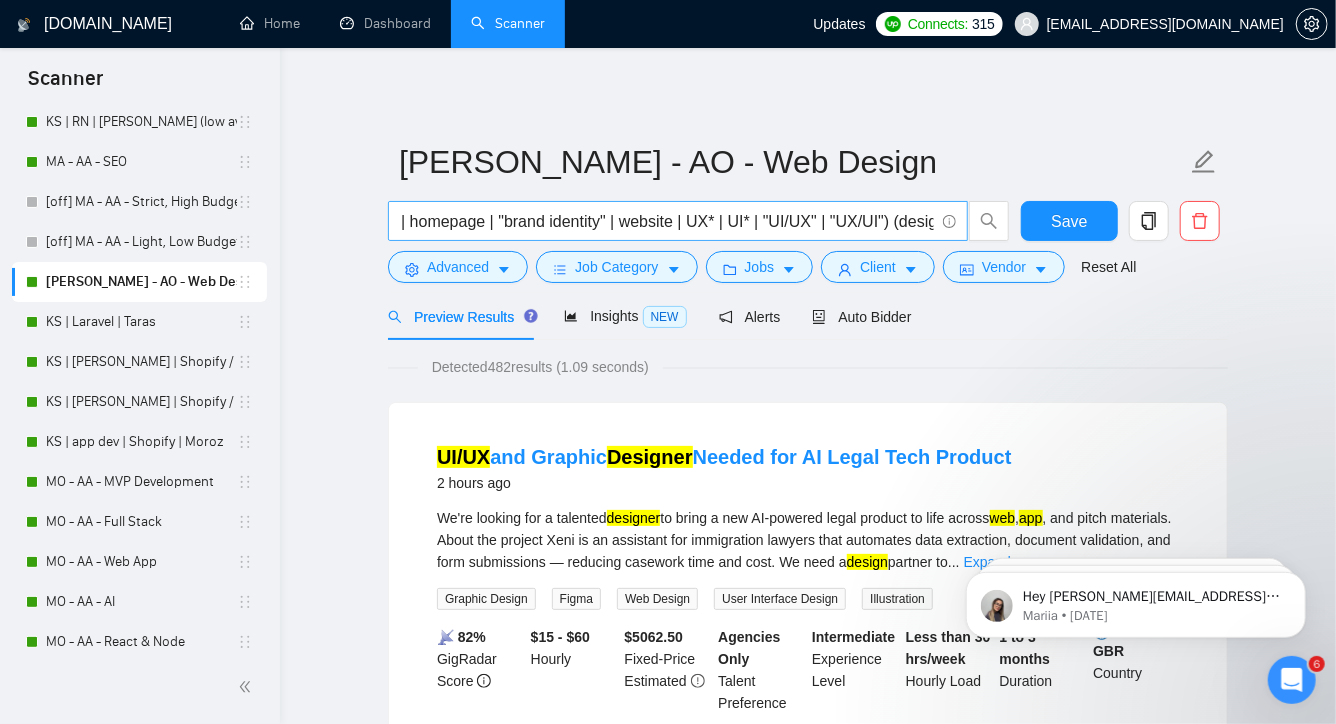 click on "(web* | mobile | app | responsive | "landing page" | "marketing website" | homepage | "brand identity" | website | UX* | UI* | "UI/UX" | "UX/UI") (design* | create* | build* | prototype* | mockup* | wireframe*) (figma | sketch | "adobe xd")" at bounding box center [667, 221] 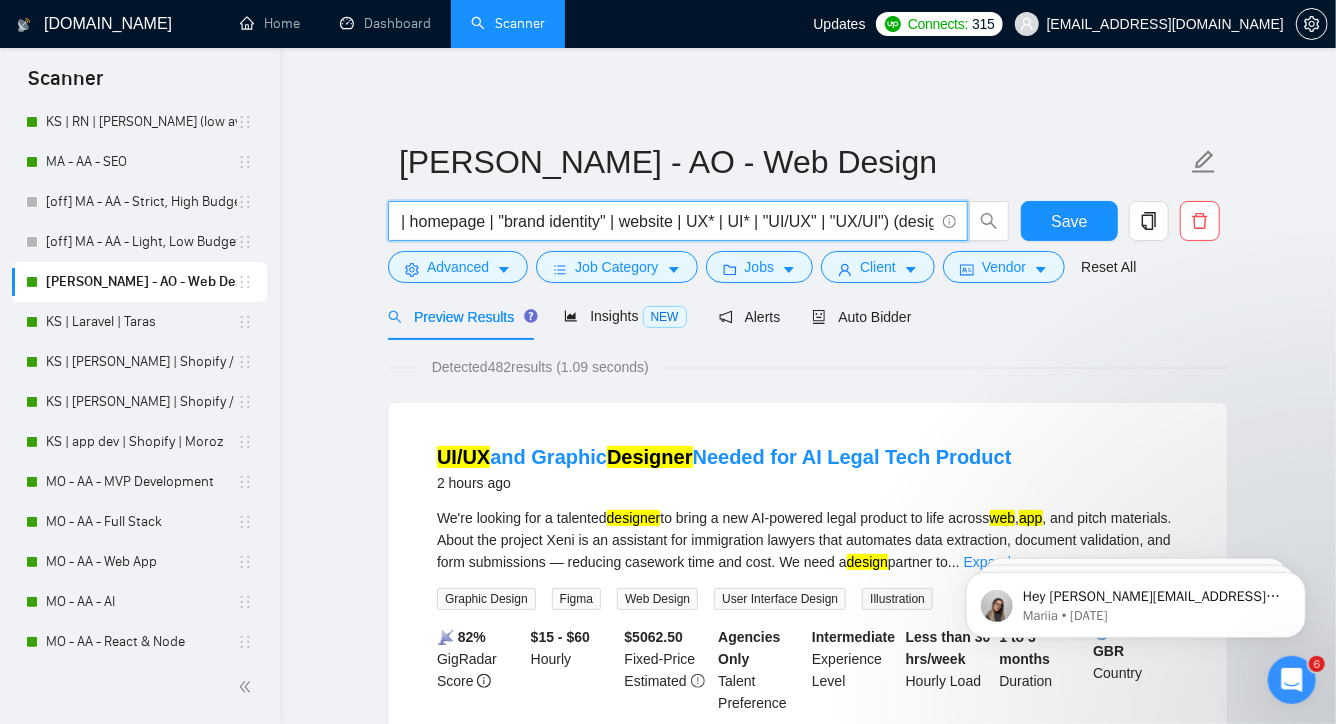 click on "(web* | mobile | app | responsive | "landing page" | "marketing website" | homepage | "brand identity" | website | UX* | UI* | "UI/UX" | "UX/UI") (design* | create* | build* | prototype* | mockup* | wireframe*) (figma | sketch | "adobe xd")" at bounding box center (667, 221) 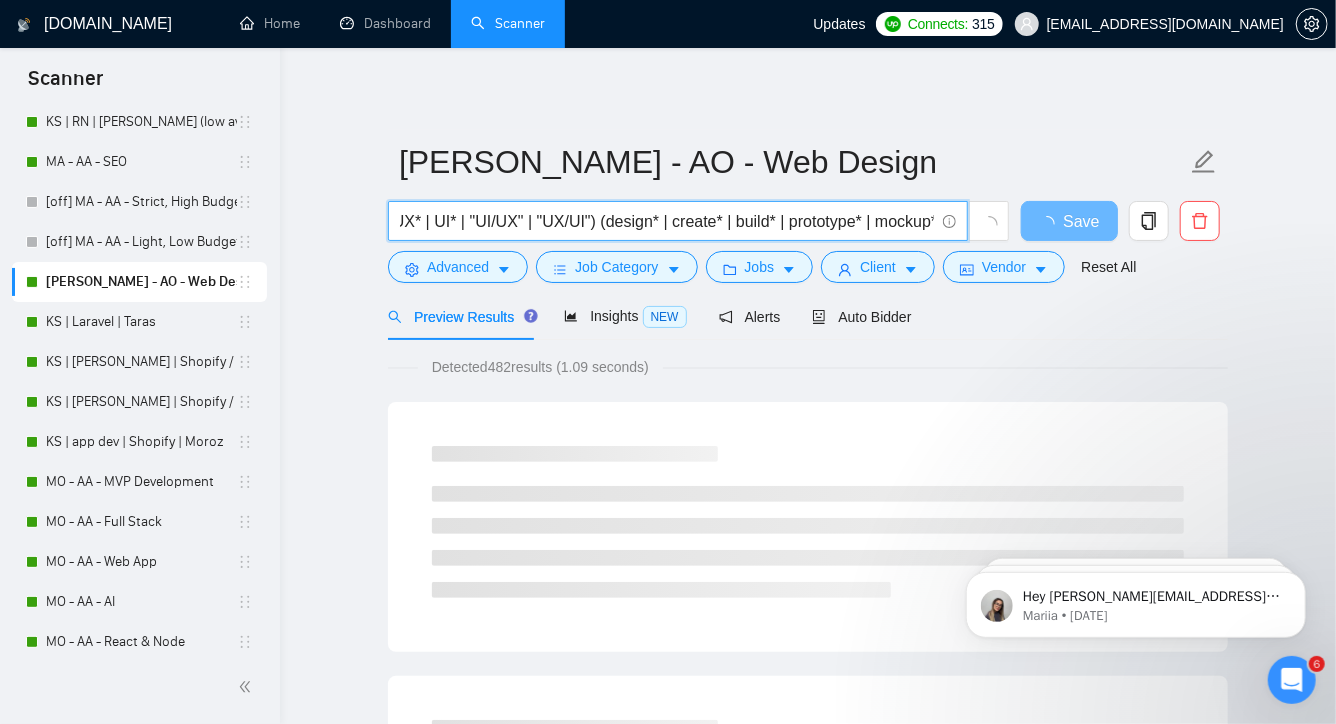 scroll, scrollTop: 0, scrollLeft: 738, axis: horizontal 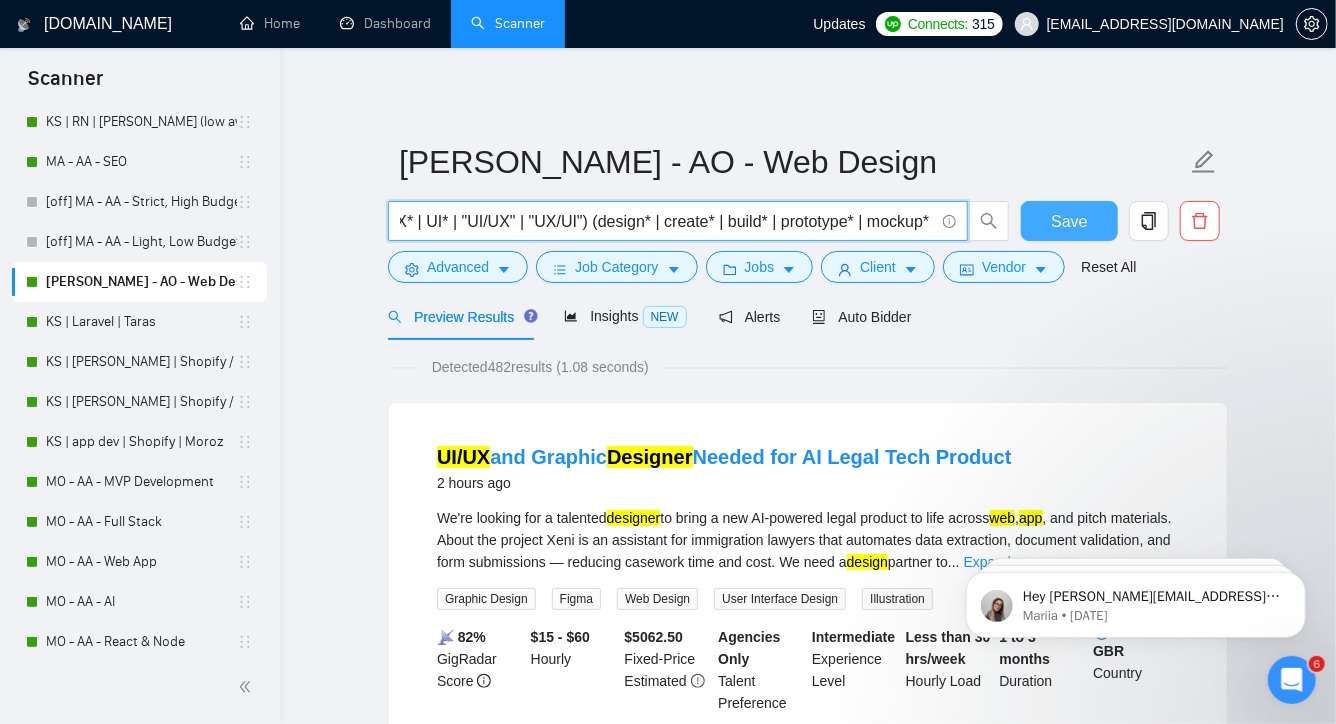 type on "(web* | mobile | app | responsive | "landing page" | "marketing website" | homepage | "brand identity" | UX* | UI* | "UI/UX" | "UX/UI") (design* | create* | build* | prototype* | mockup* | wireframe*) (figma | sketch | "adobe xd")" 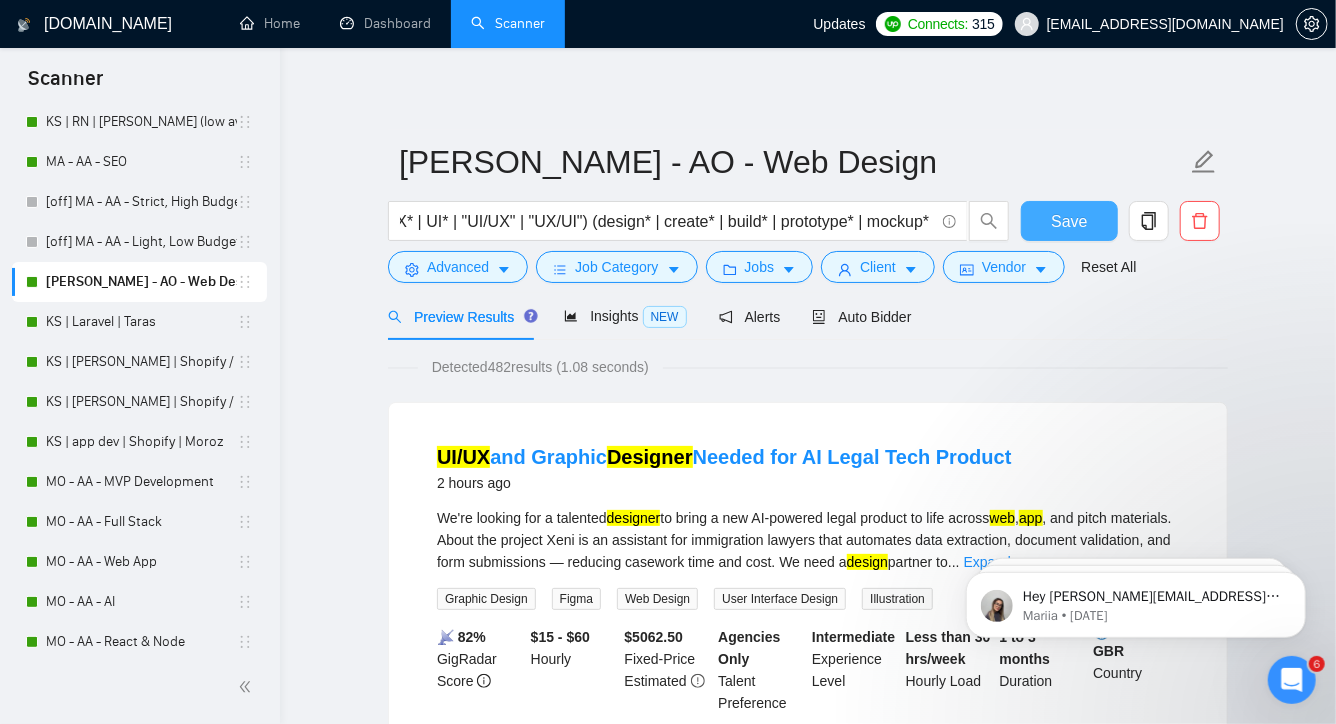 scroll, scrollTop: 0, scrollLeft: 0, axis: both 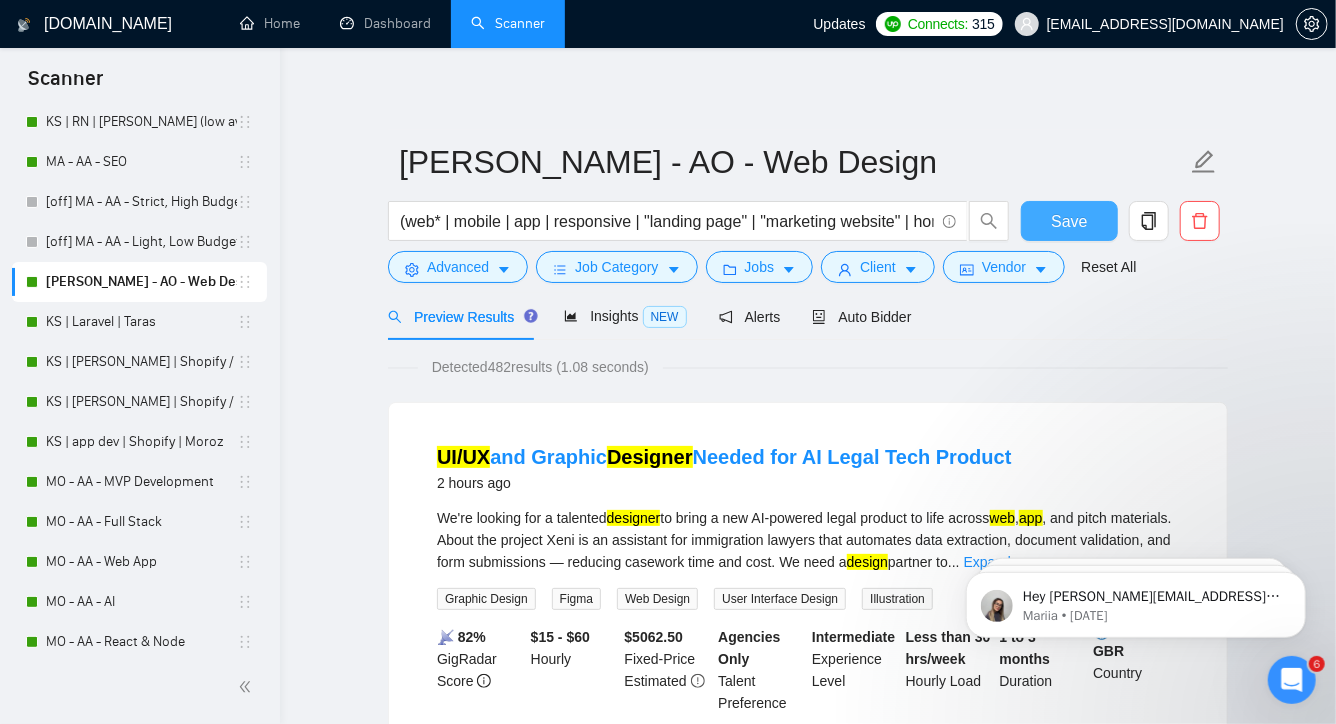 click on "Save" at bounding box center (1069, 221) 